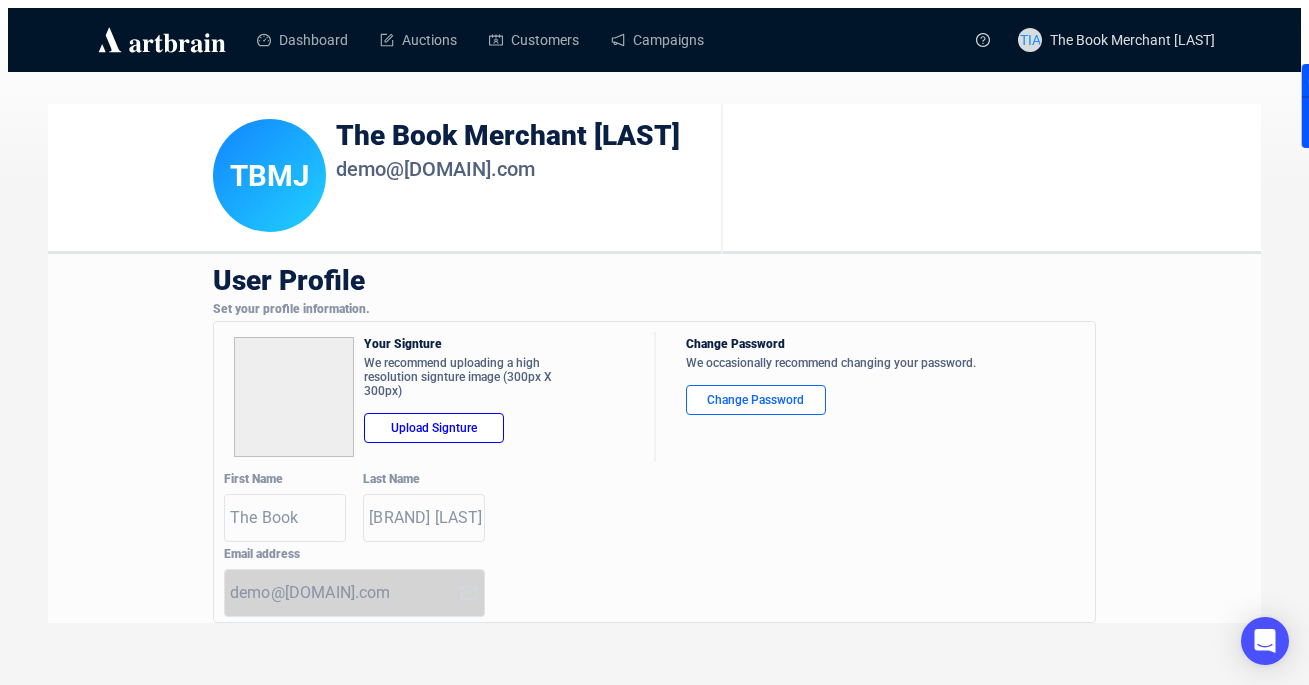 scroll, scrollTop: 0, scrollLeft: 0, axis: both 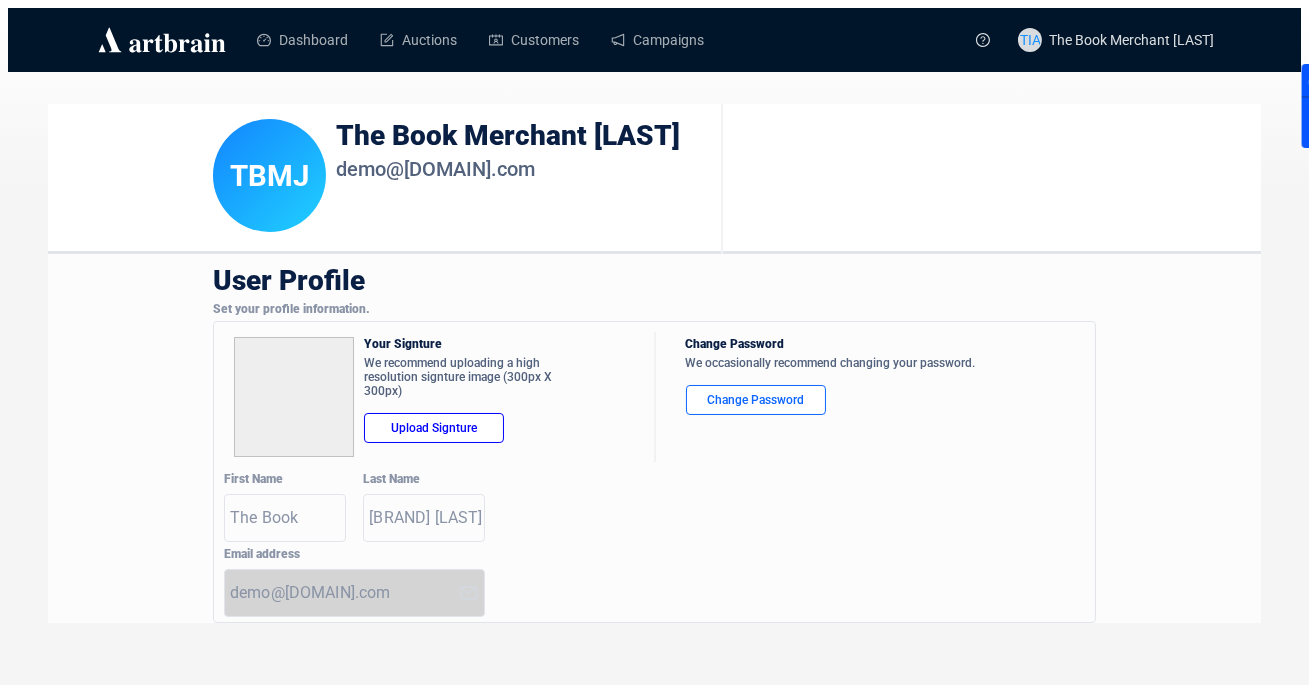 click on "User Profile" at bounding box center (654, 278) 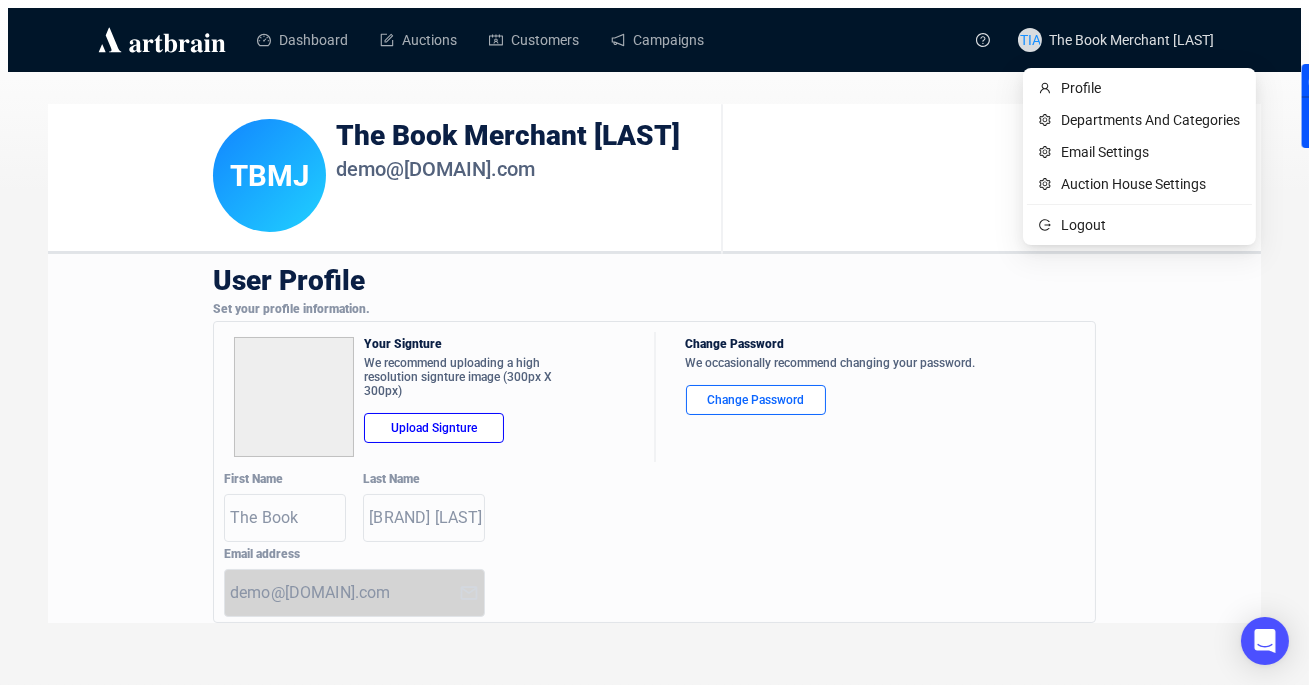 click on "The Book Merchant [LAST]" at bounding box center [1132, 40] 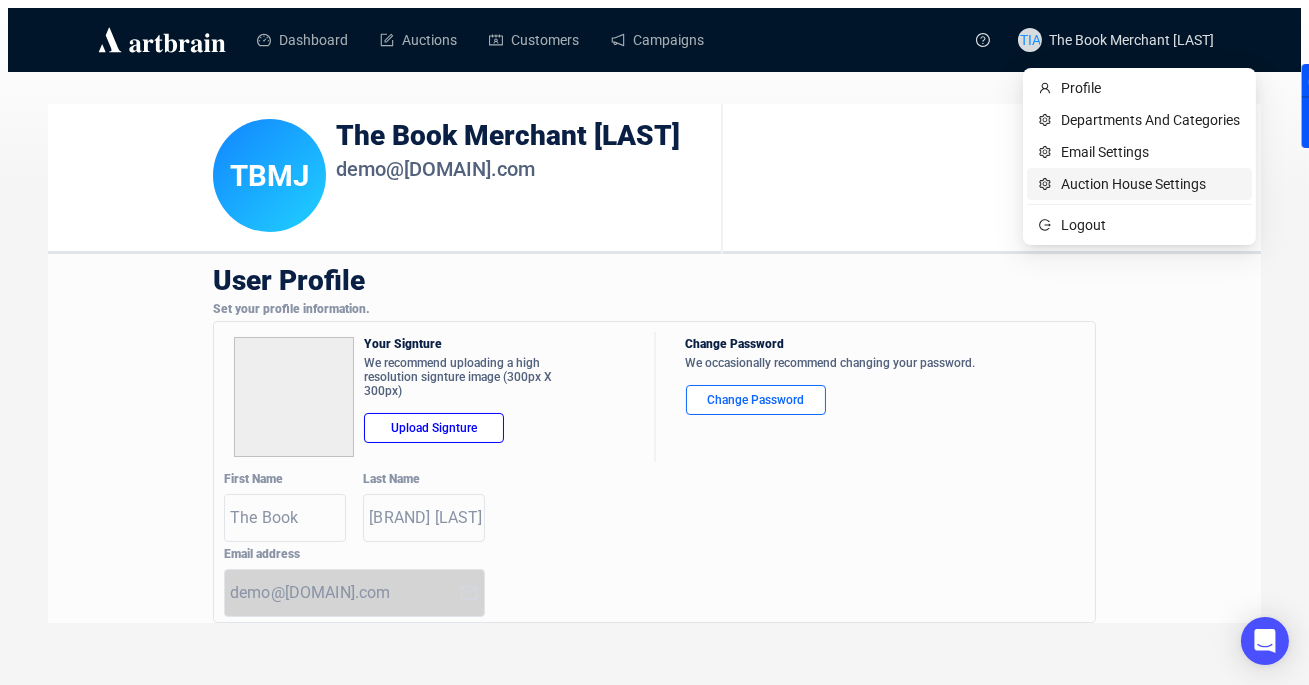 click on "Auction House Settings" at bounding box center (1150, 184) 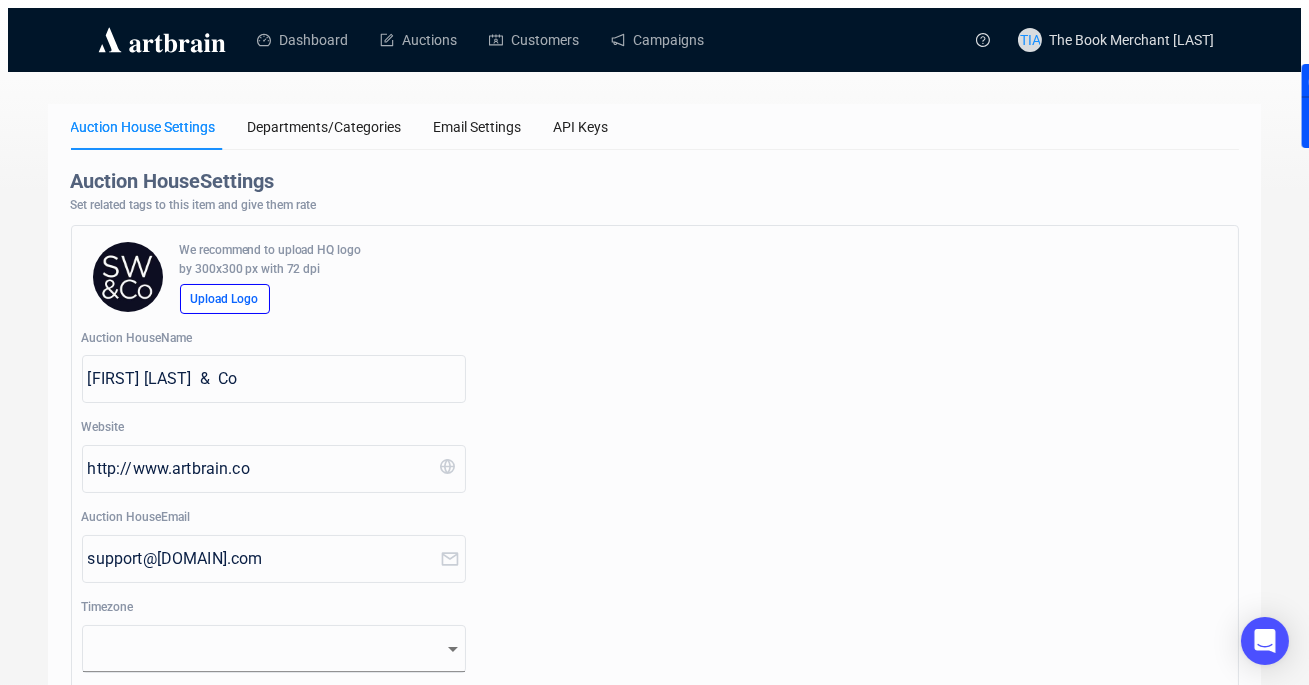 click at bounding box center [277, 379] 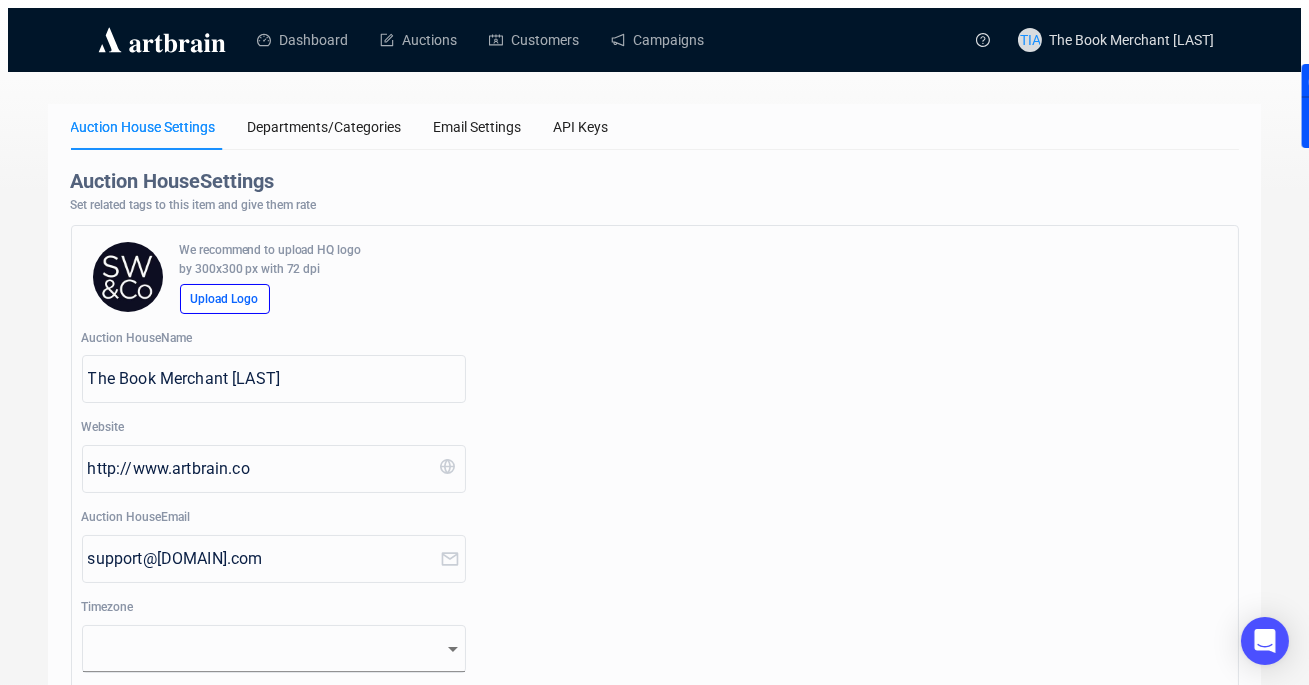 type on "The Book Merchant [LAST]" 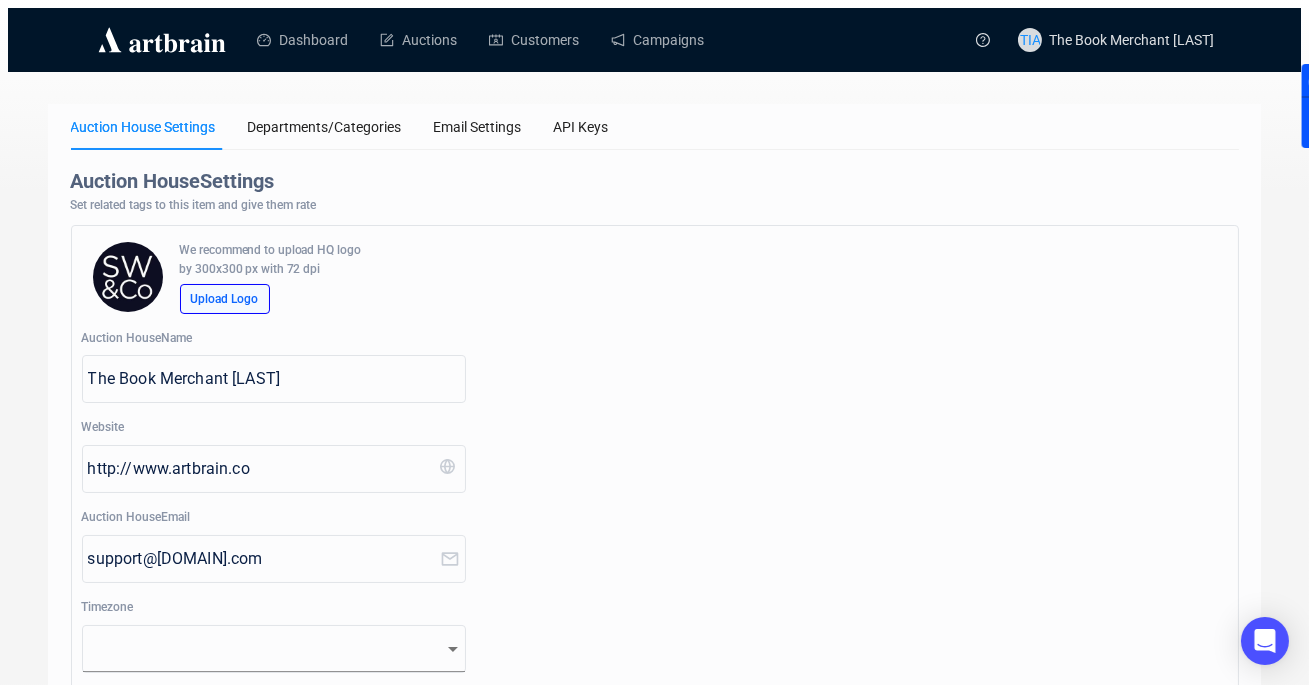 click on "Upload Logo" at bounding box center (225, 299) 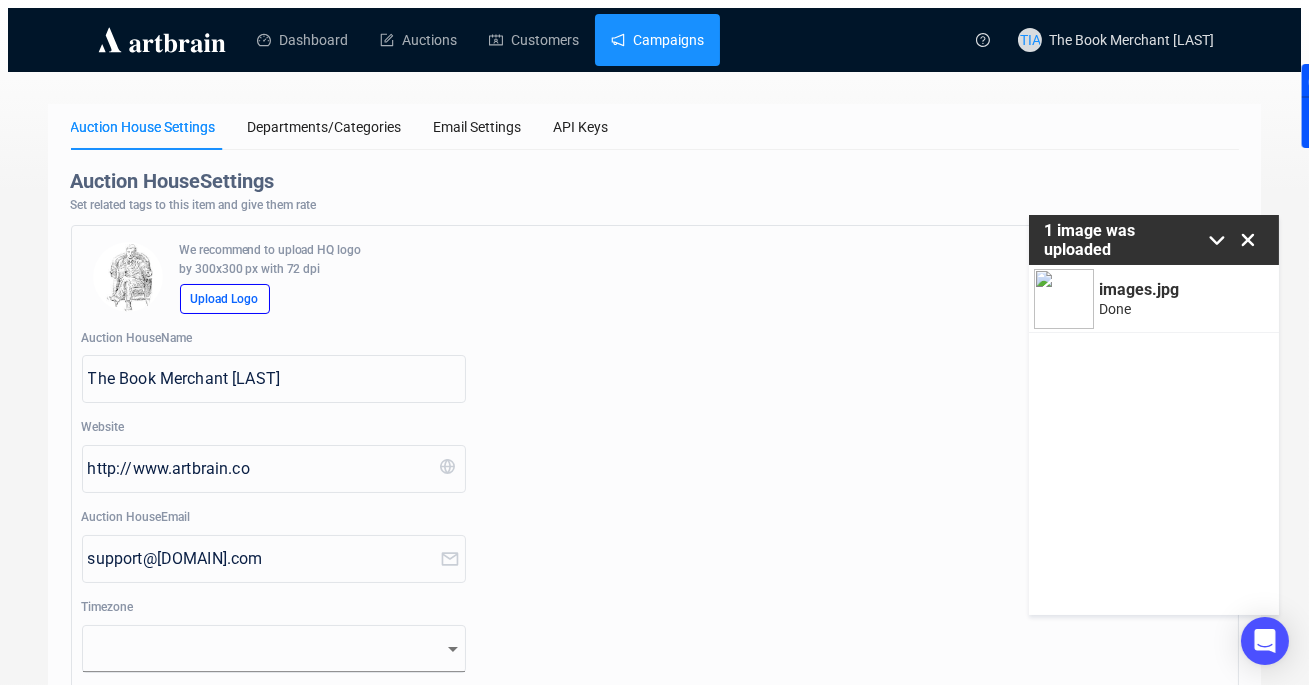 click on "Campaigns" at bounding box center (657, 40) 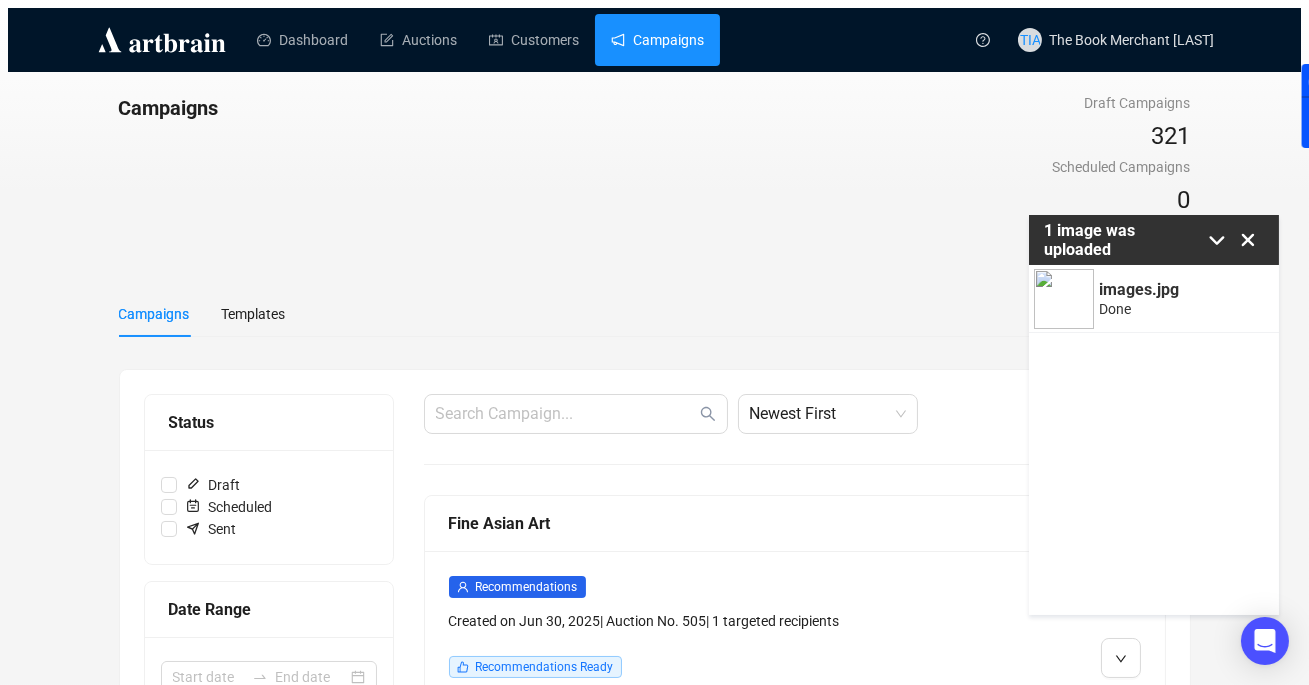 scroll, scrollTop: 74, scrollLeft: 0, axis: vertical 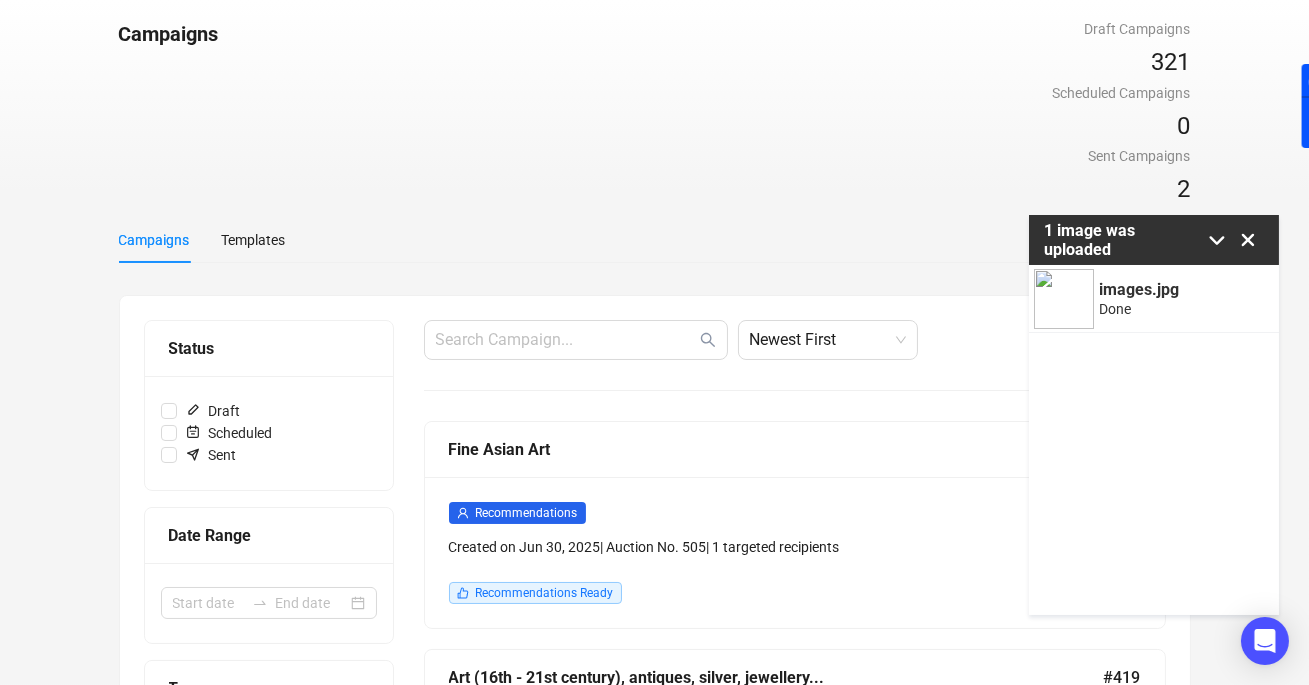 click at bounding box center [1217, 240] 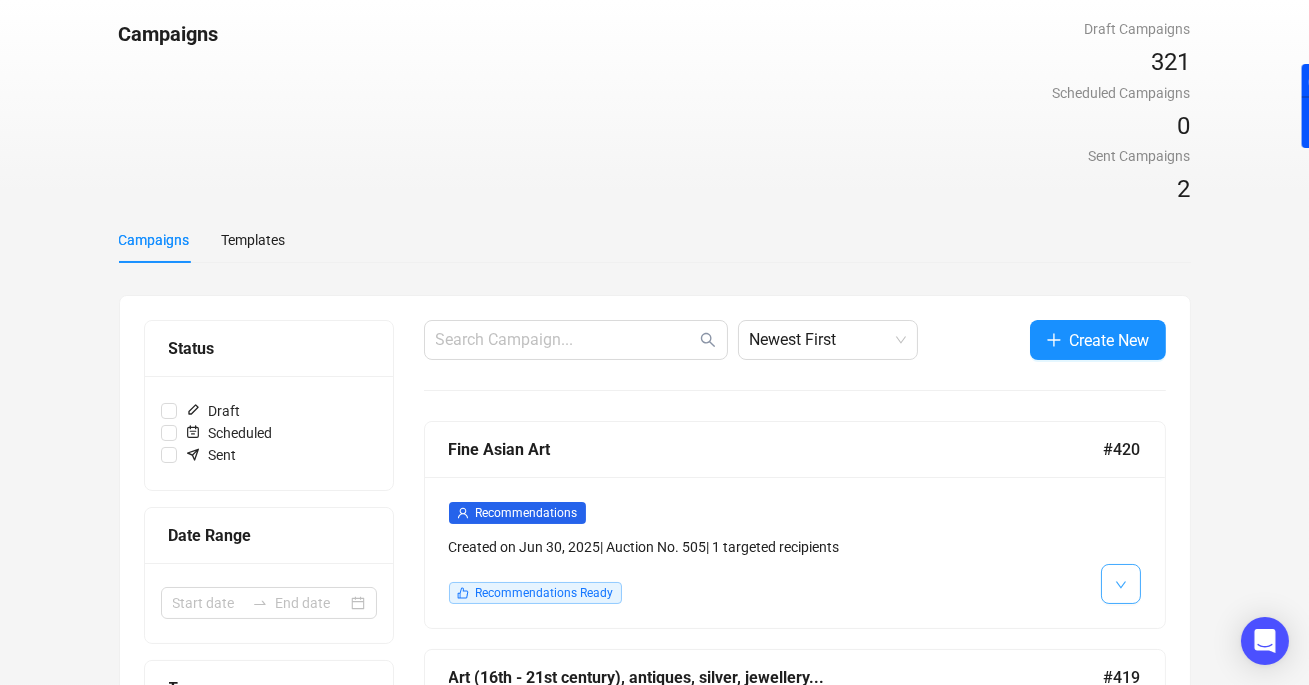 click at bounding box center (1121, 584) 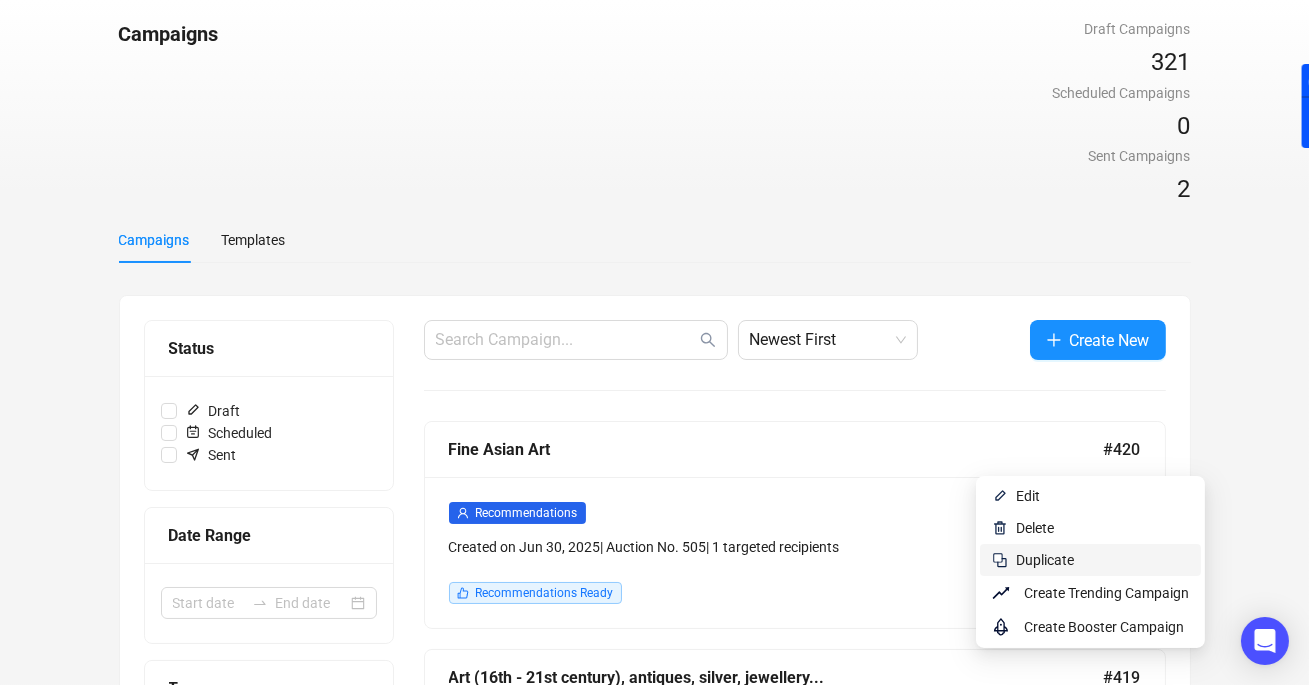 click on "Duplicate" at bounding box center (1102, 560) 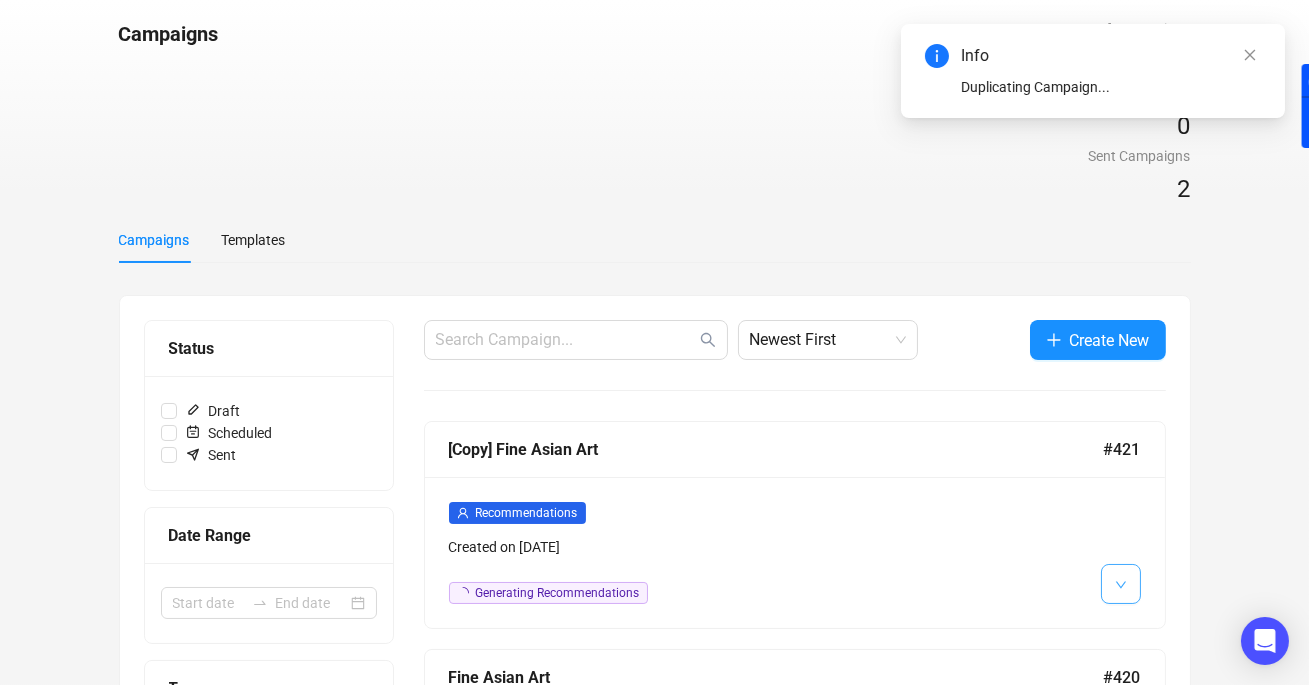 click at bounding box center (1121, 584) 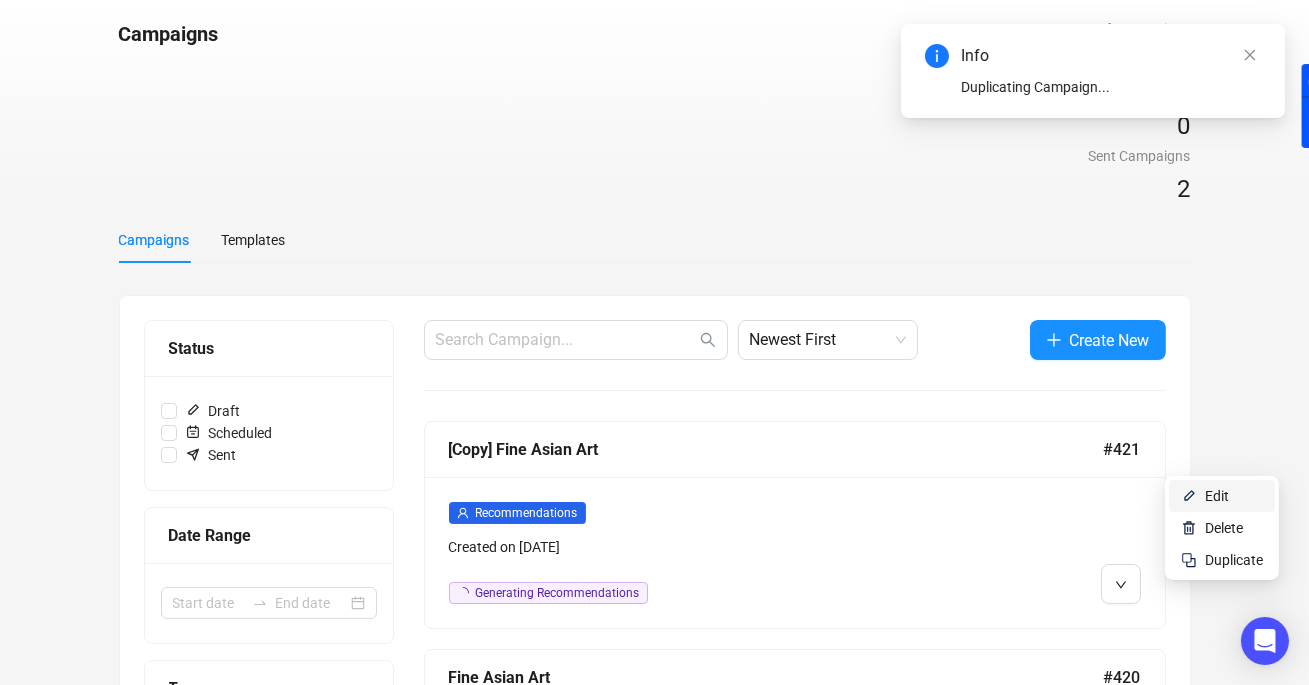 click on "Edit" at bounding box center [1222, 496] 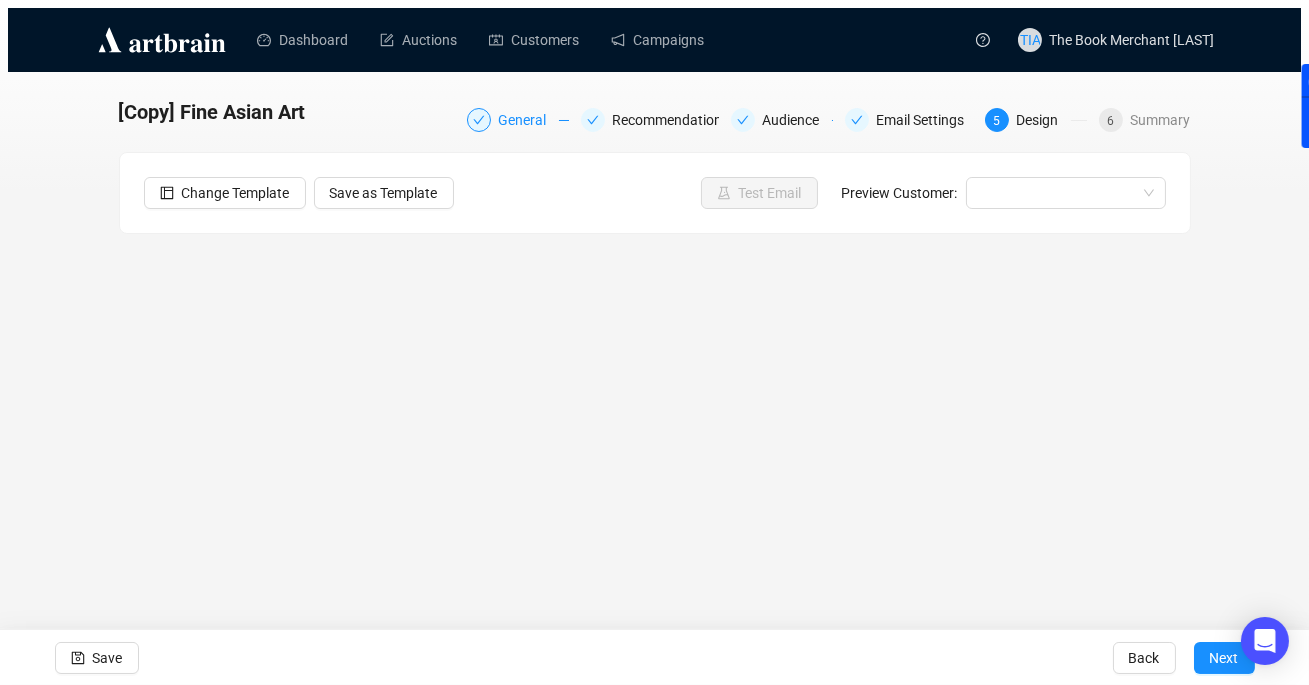 click on "General" at bounding box center (529, 120) 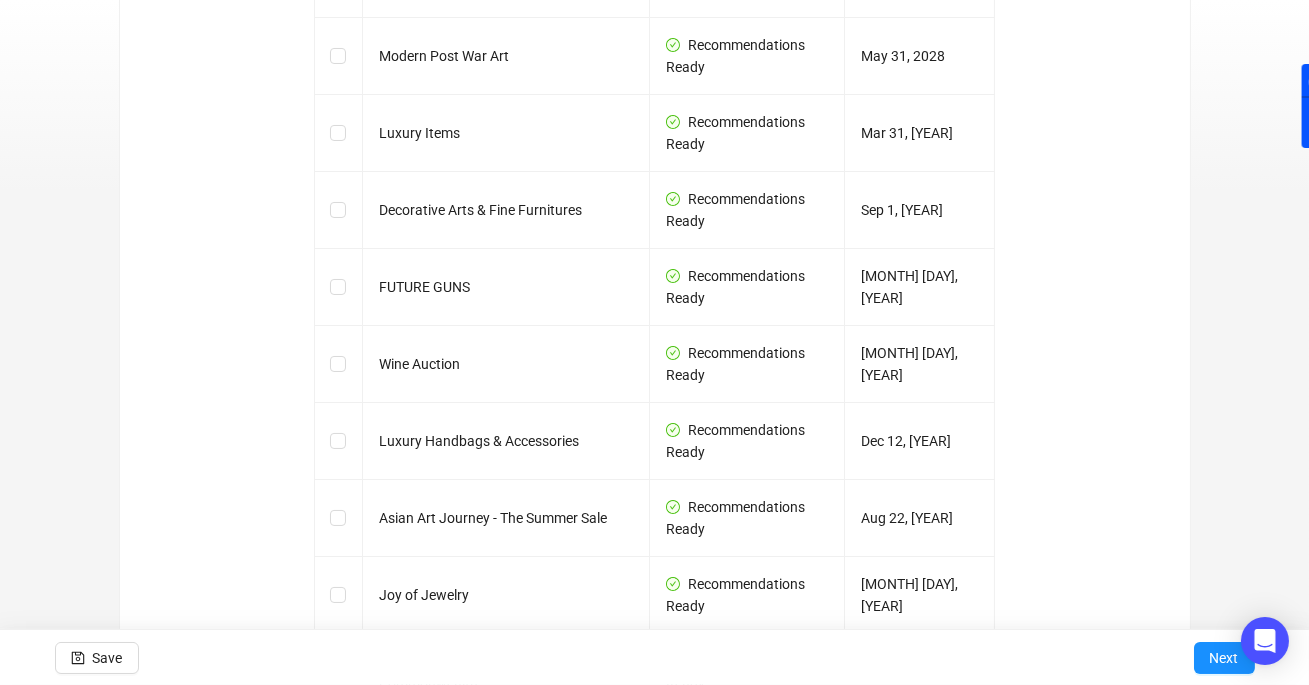 scroll, scrollTop: 0, scrollLeft: 0, axis: both 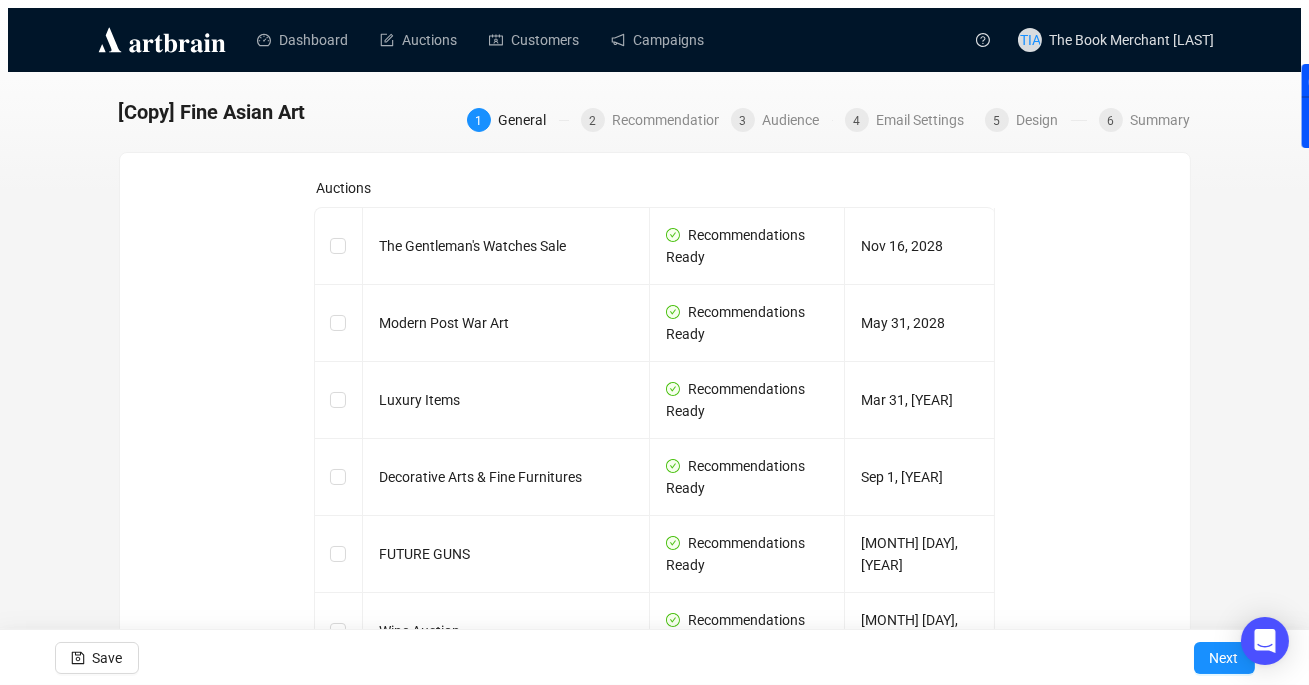 click on "[COPY] Fine Asian Art 1 General 2 Recommendations 3 Audience 4 Email Settings 5 Design 6 Summary Auctions  The Gentleman's Watches Sale Recommendations Ready [MONTH] [DAY], [YEAR] Modern Post War Art  Recommendations Ready [MONTH] [DAY], [YEAR] Luxury Items Recommendations Ready [MONTH] [DAY], [YEAR] Decorative Arts & Fine Furnitures  Recommendations Ready [MONTH] [DAY], [YEAR] FUTURE GUNS Recommendations Ready [MONTH] [DAY], [YEAR] Wine Auction Recommendations Ready [MONTH] [DAY], [YEAR] Luxury Handbags & Accessories  Recommendations Ready [MONTH] [DAY], [YEAR] Asian Art Journey - The Summer Sale Recommendations Ready [MONTH] [DAY], [YEAR] Joy of Jewelry Recommendations Ready [MONTH] [DAY], [YEAR] The Fall Sale - Stamps of the British Commonwealth Recommendations Ready [MONTH] [DAY], [YEAR] The Amazing Spring Sport Sale Recommendations Ready [MONTH] [DAY], [YEAR] Coins  Recommendations Ready [MONTH] [DAY], [YEAR] Campaign Name [COPY] Fine Asian Art Save Next" at bounding box center [654, 704] 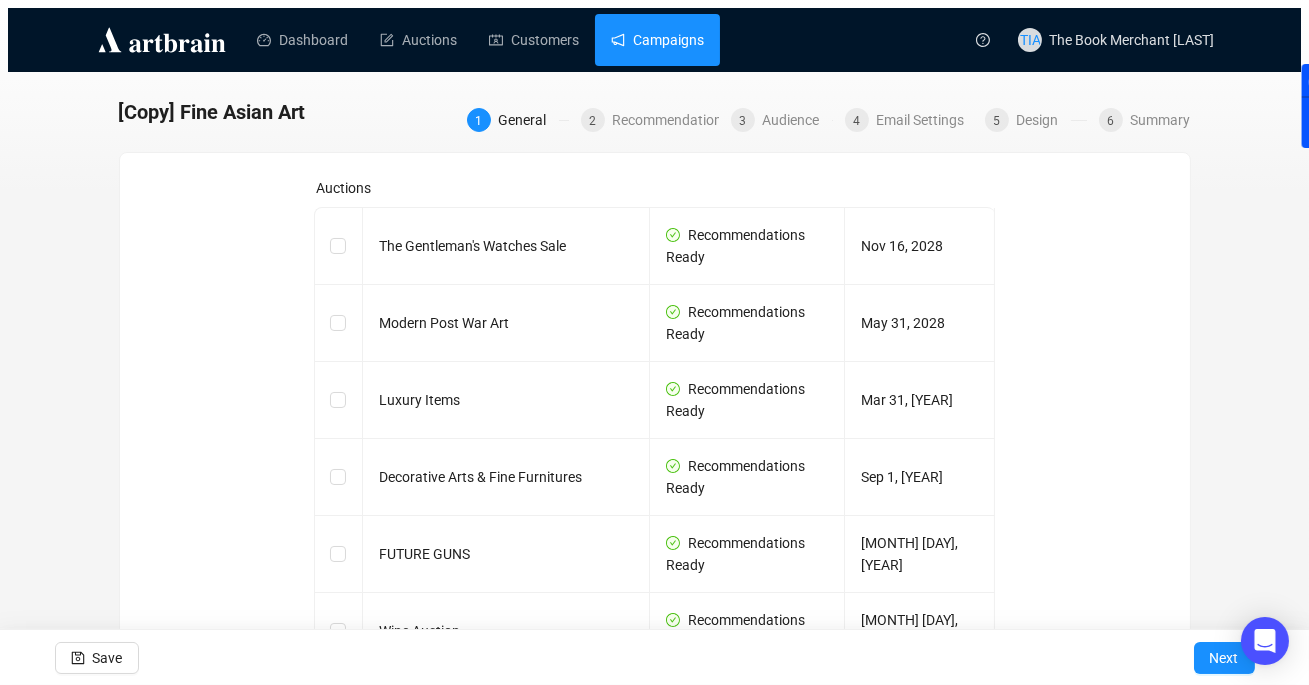 click on "Campaigns" at bounding box center [657, 40] 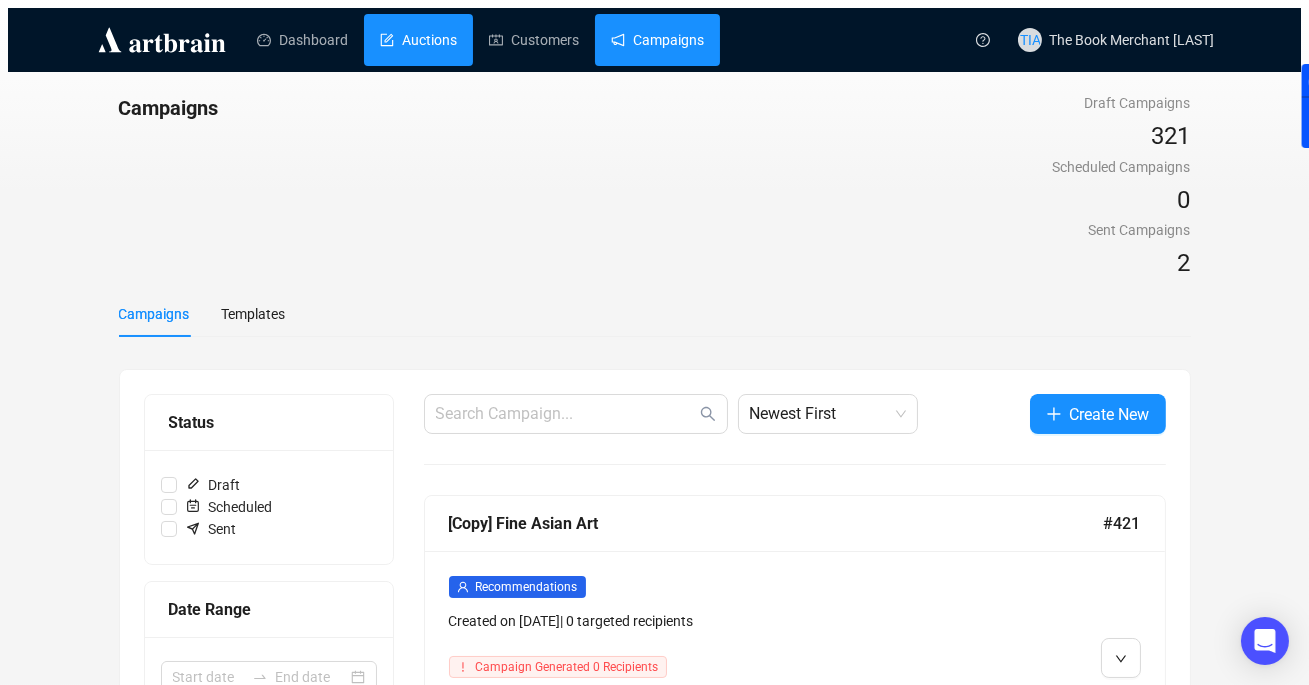 click on "Auctions" at bounding box center [418, 40] 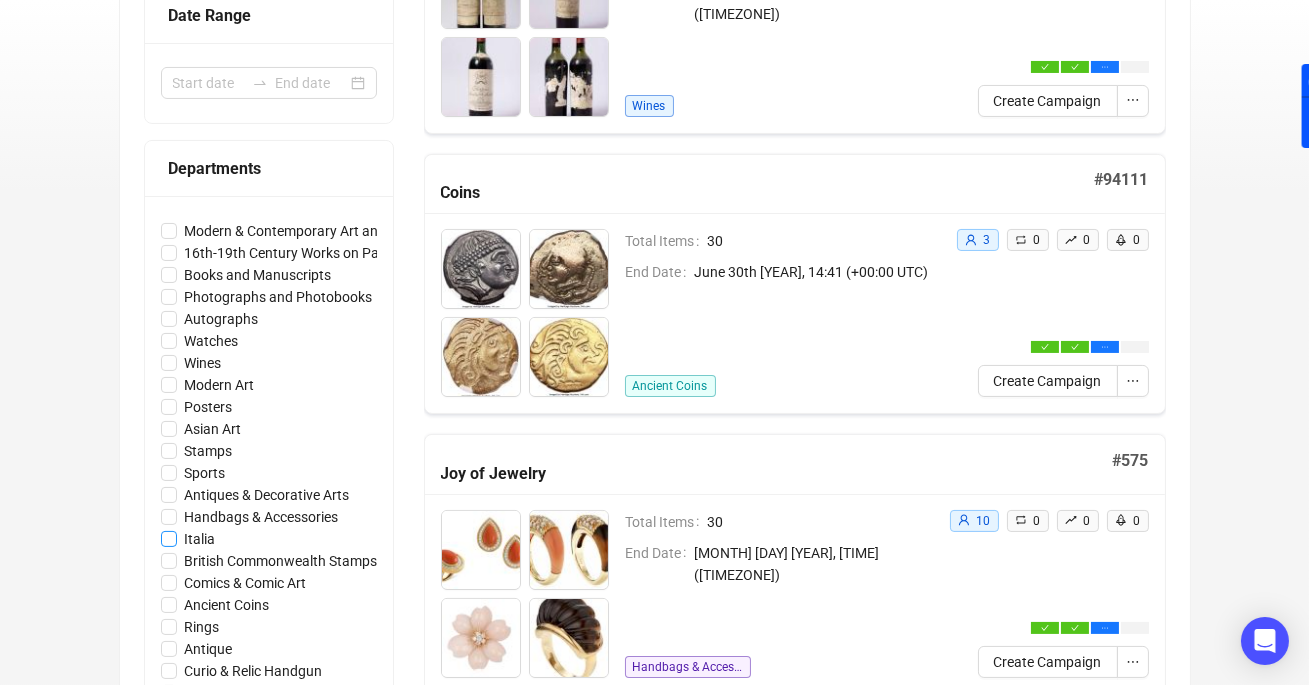 scroll, scrollTop: 617, scrollLeft: 0, axis: vertical 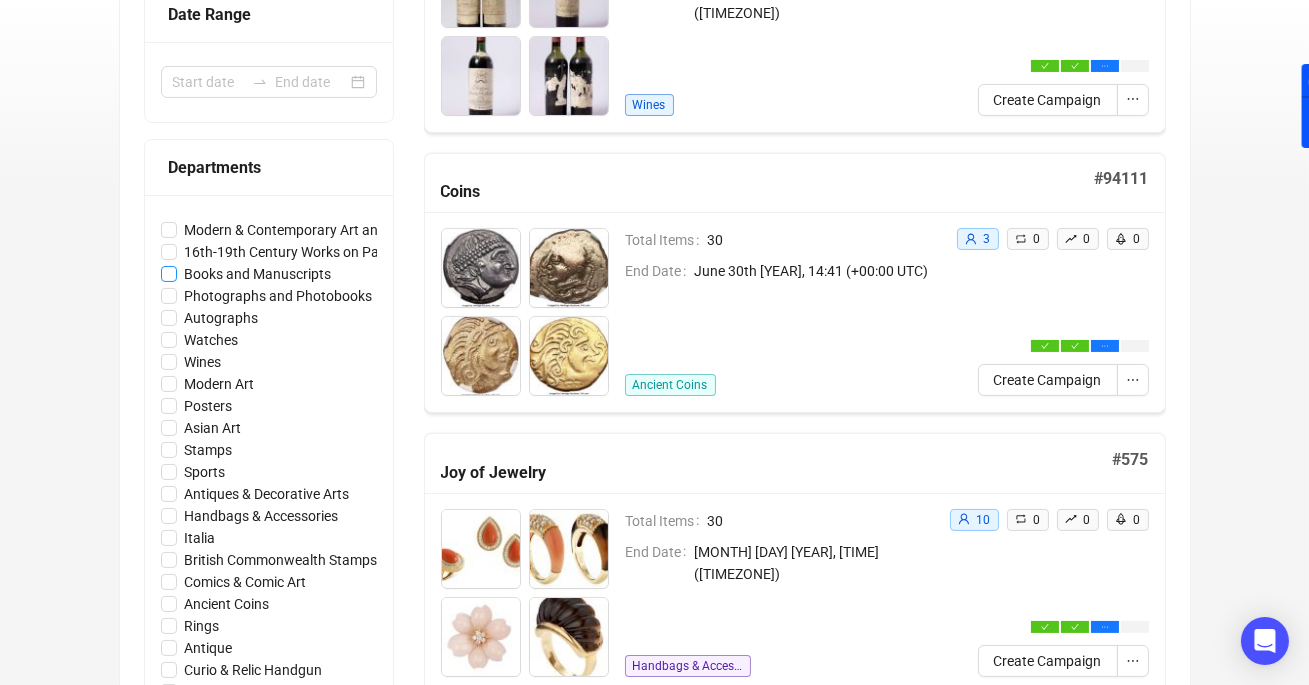 click on "Books and Manuscripts" at bounding box center (169, 230) 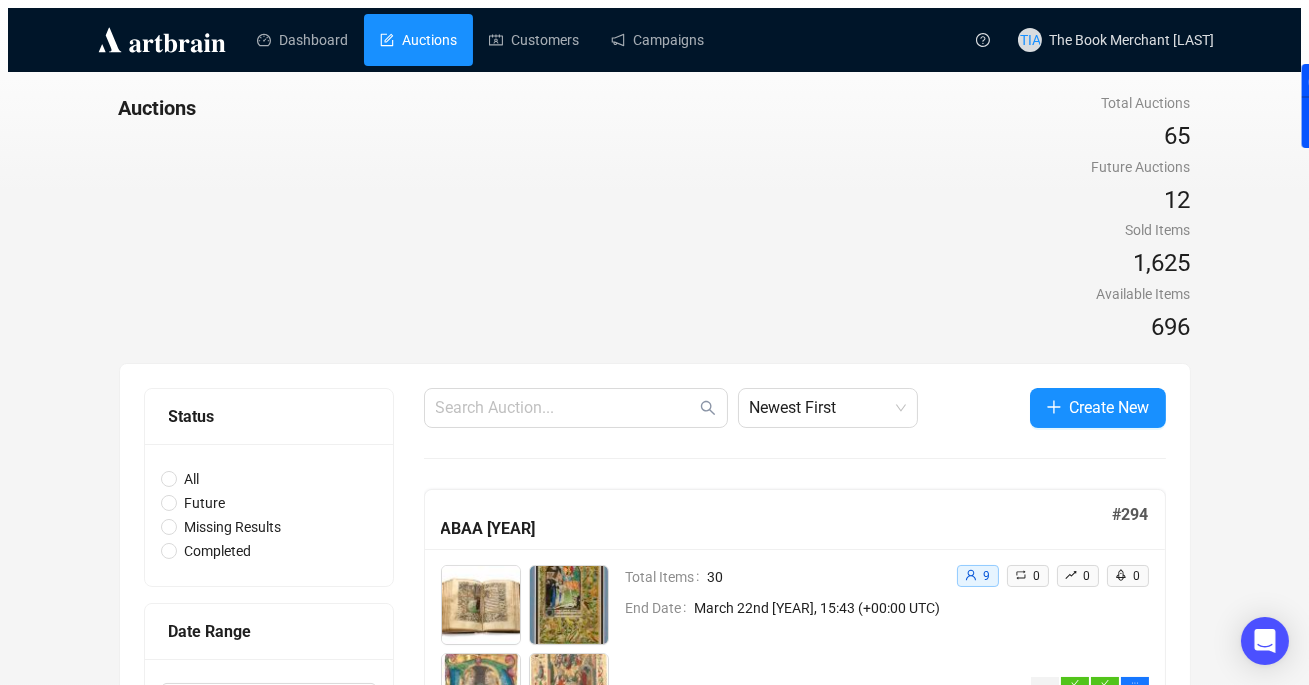 scroll, scrollTop: 118, scrollLeft: 0, axis: vertical 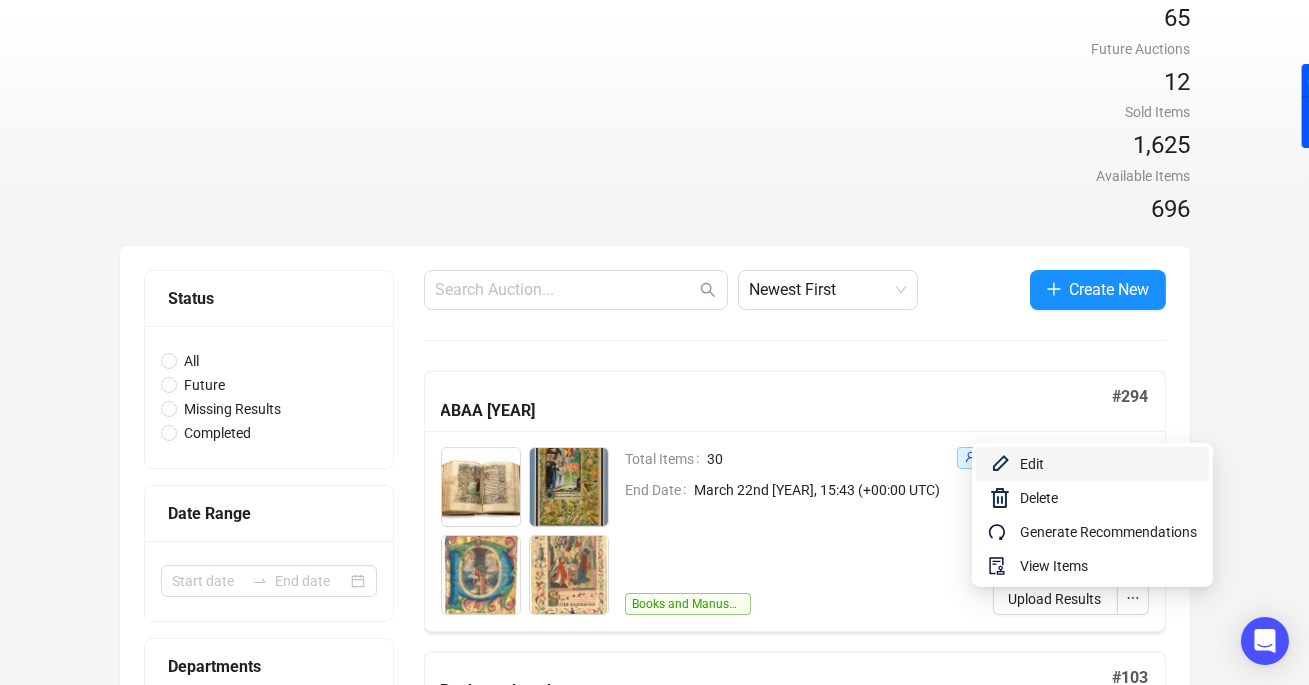 click on "Edit" at bounding box center (1108, 464) 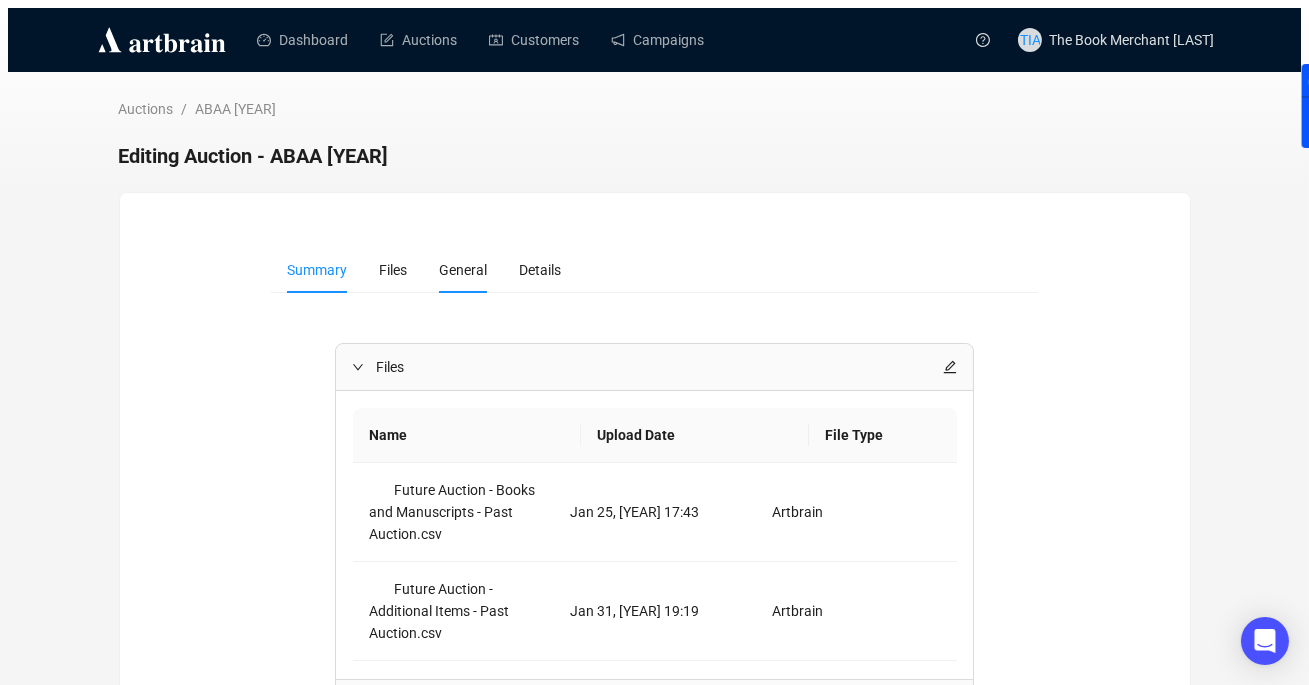 scroll, scrollTop: 205, scrollLeft: 0, axis: vertical 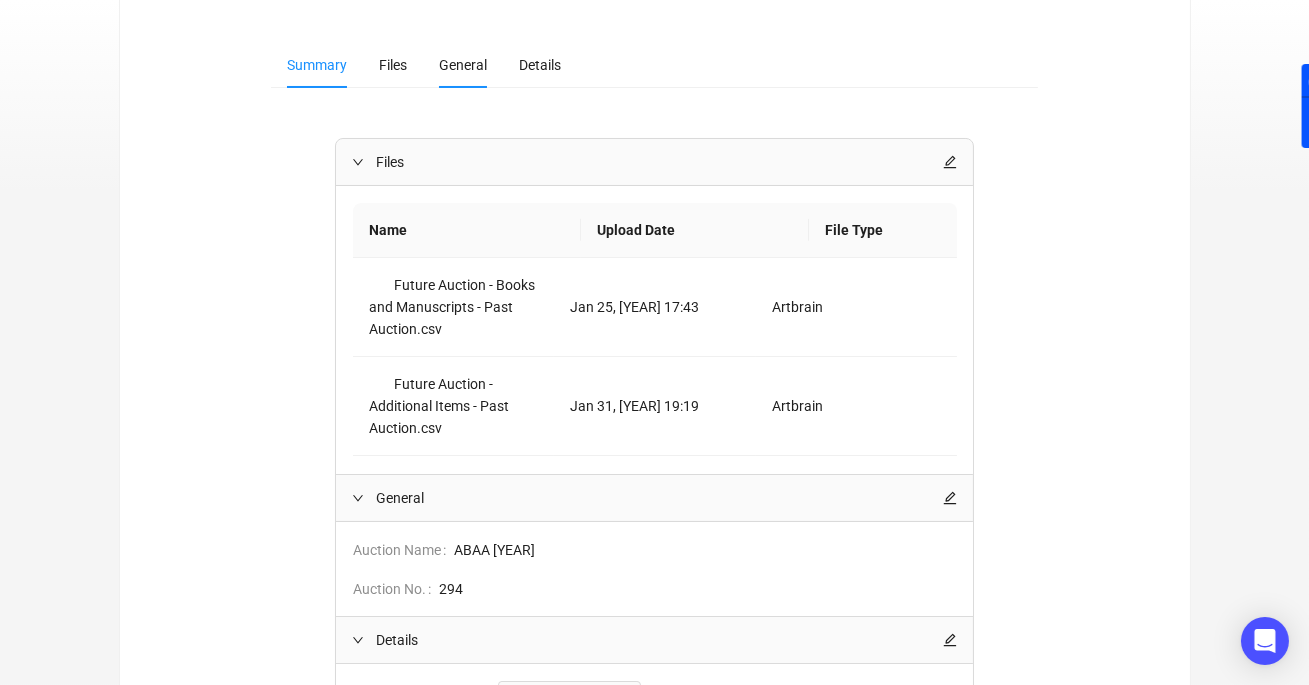 click on "General" at bounding box center [463, 65] 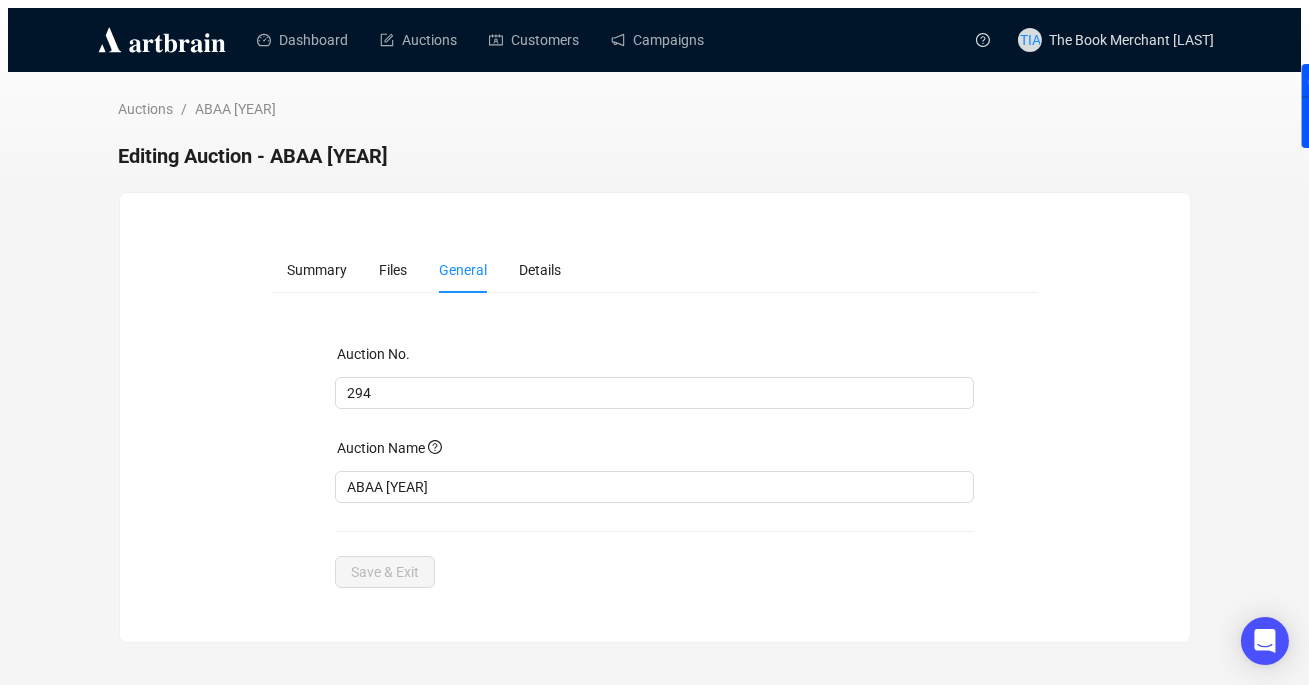 scroll, scrollTop: 0, scrollLeft: 0, axis: both 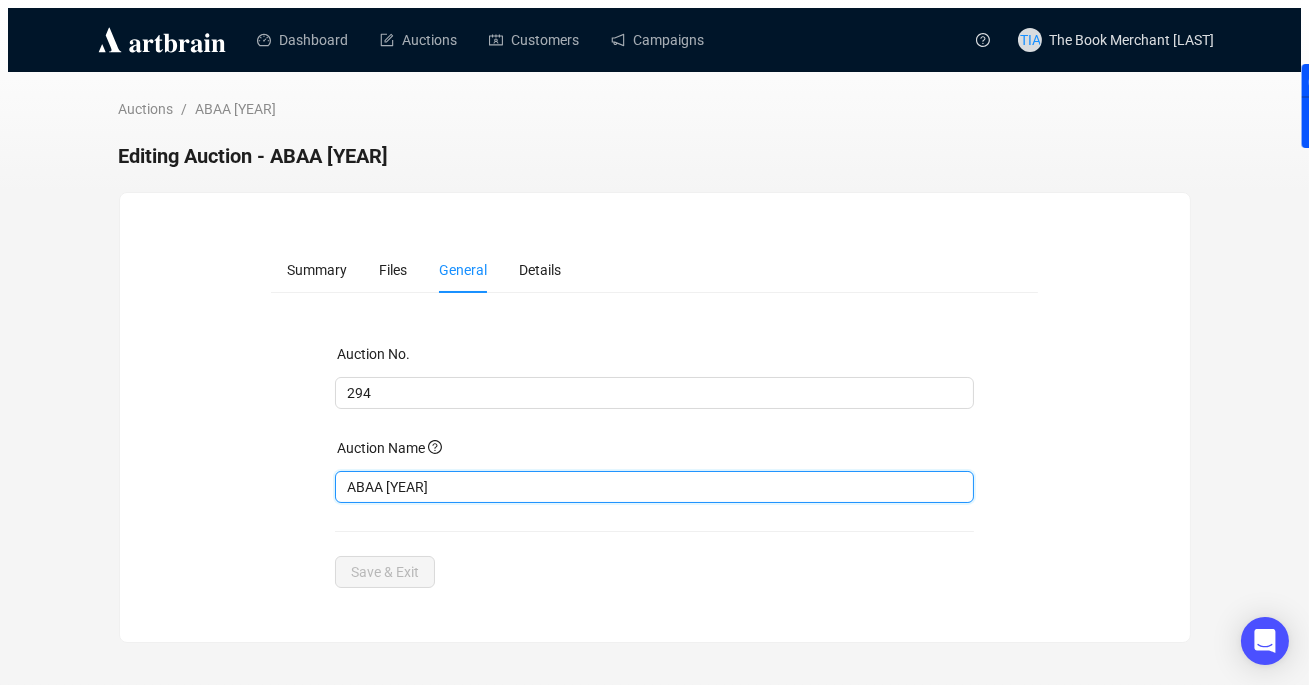 click on "ABAA [YEAR]" at bounding box center (654, 487) 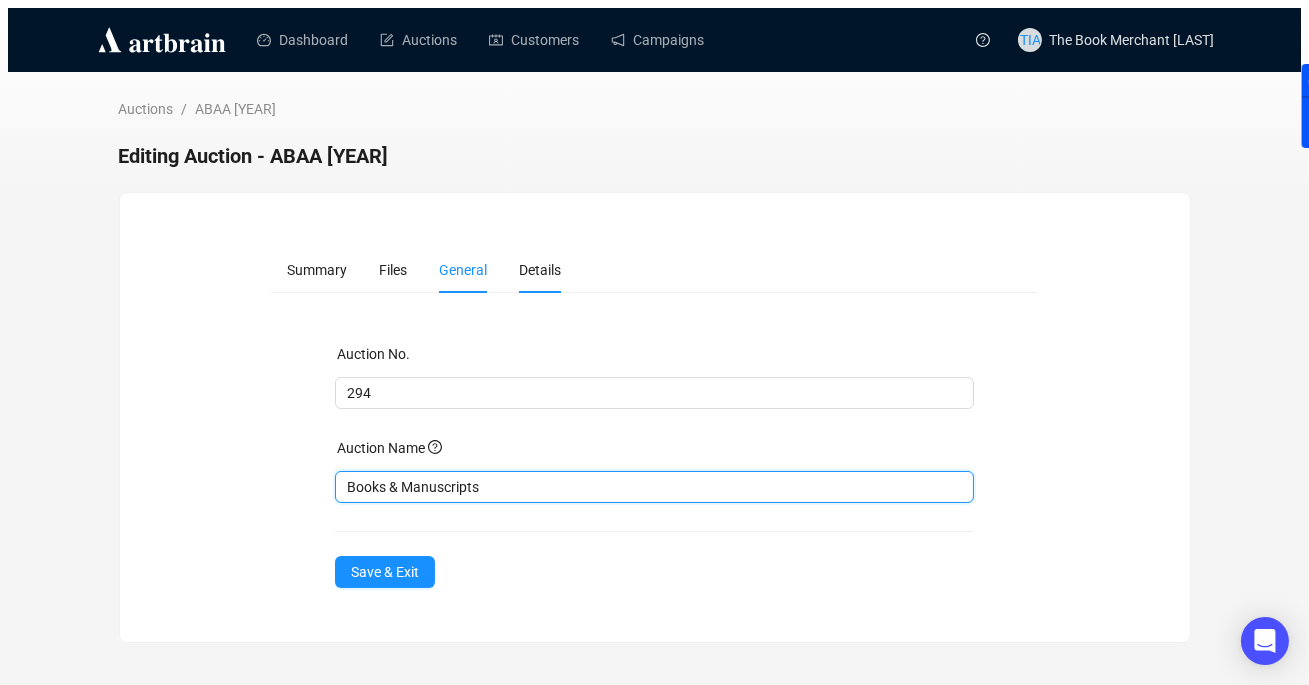 type on "Books & Manuscripts" 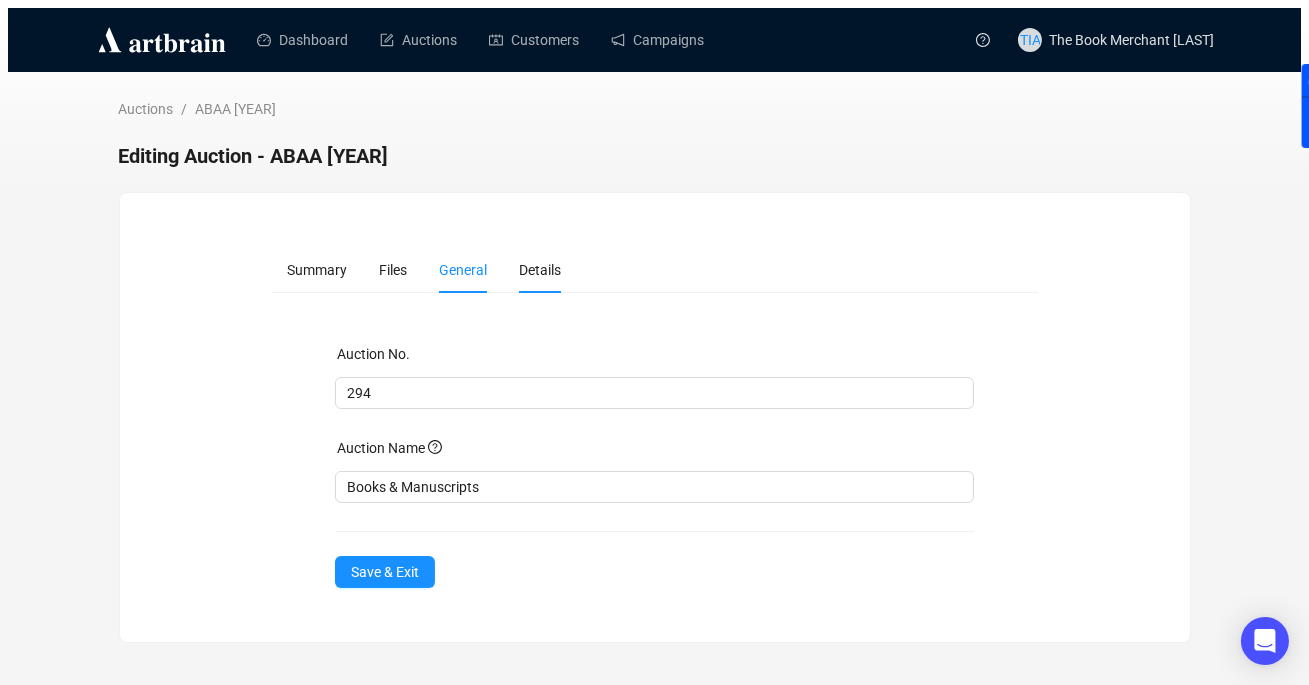 click on "Details" at bounding box center (540, 270) 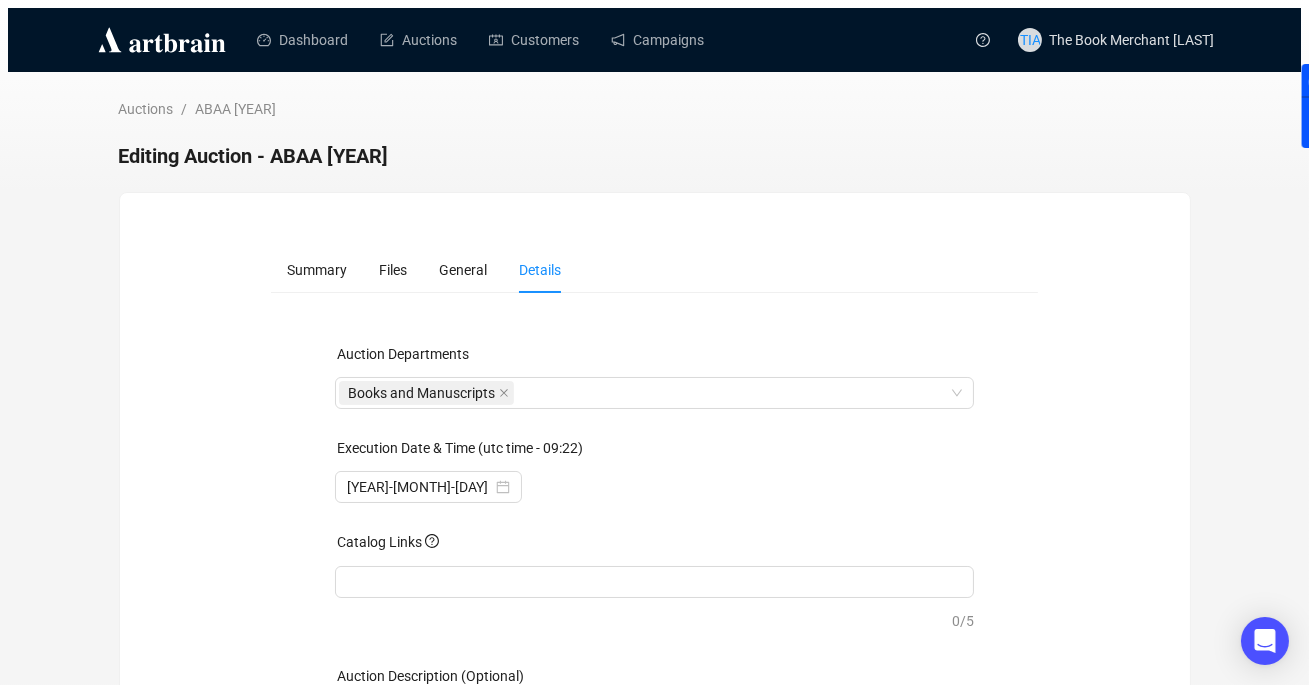 scroll, scrollTop: 154, scrollLeft: 0, axis: vertical 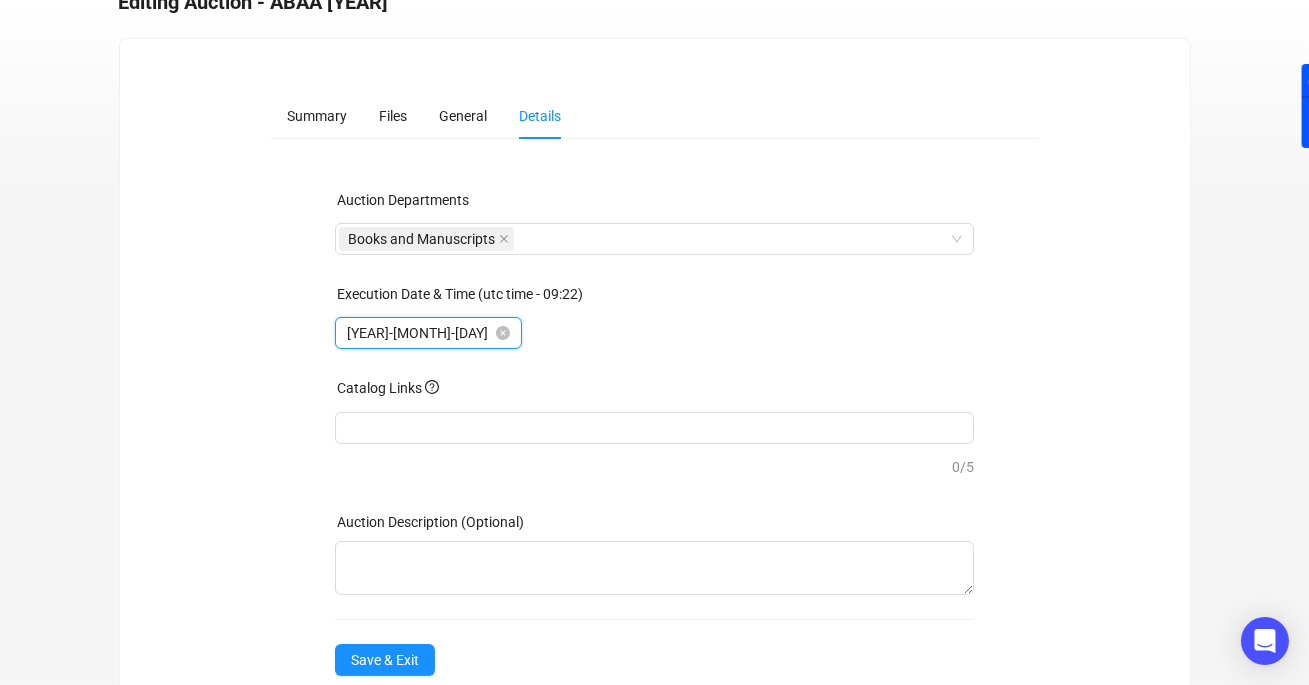 click on "[YEAR]-[MONTH]-[DAY] [TIME]" at bounding box center (419, 333) 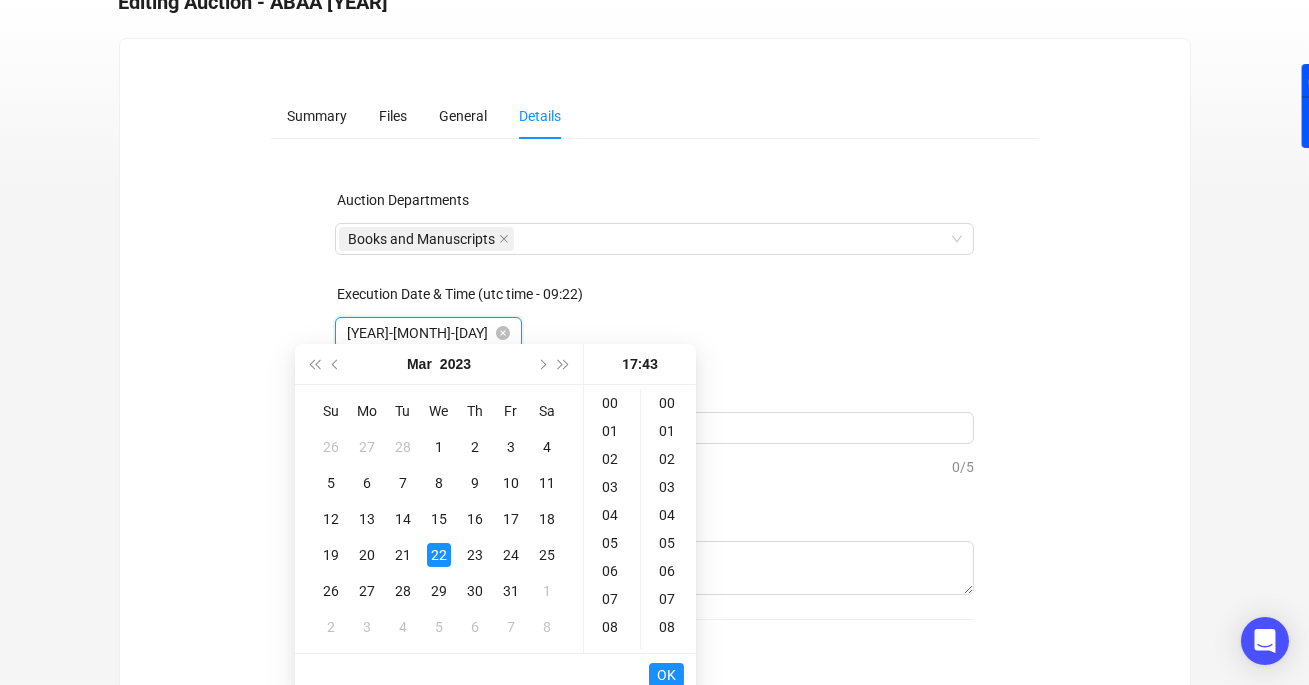 scroll, scrollTop: 475, scrollLeft: 0, axis: vertical 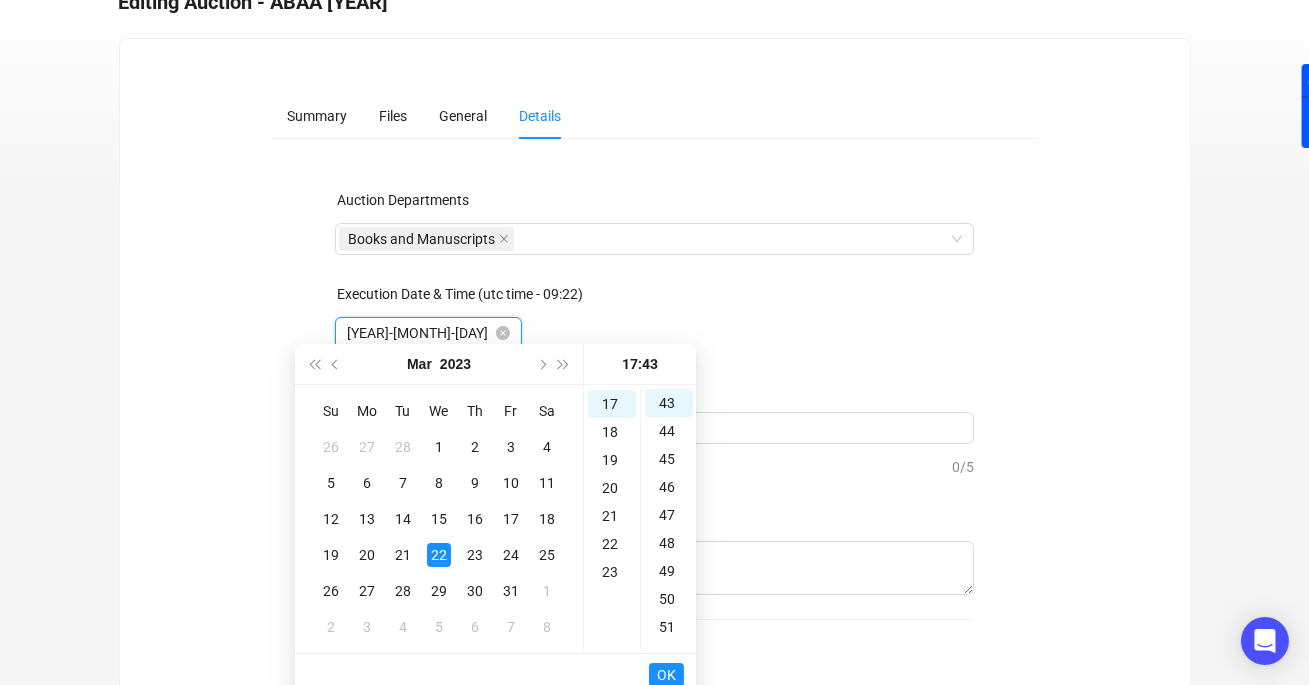 click on "[YEAR]-[MONTH]-[DAY] [TIME]" at bounding box center [419, 333] 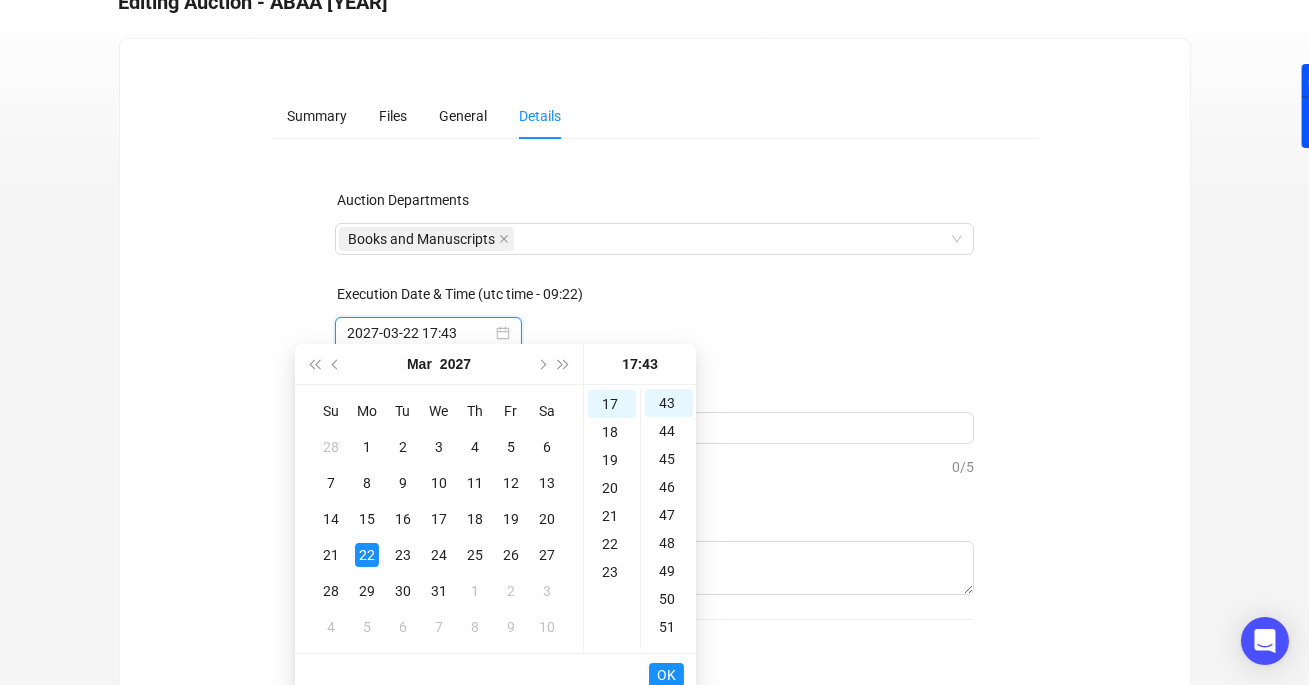 type on "2027-03-22 17:43" 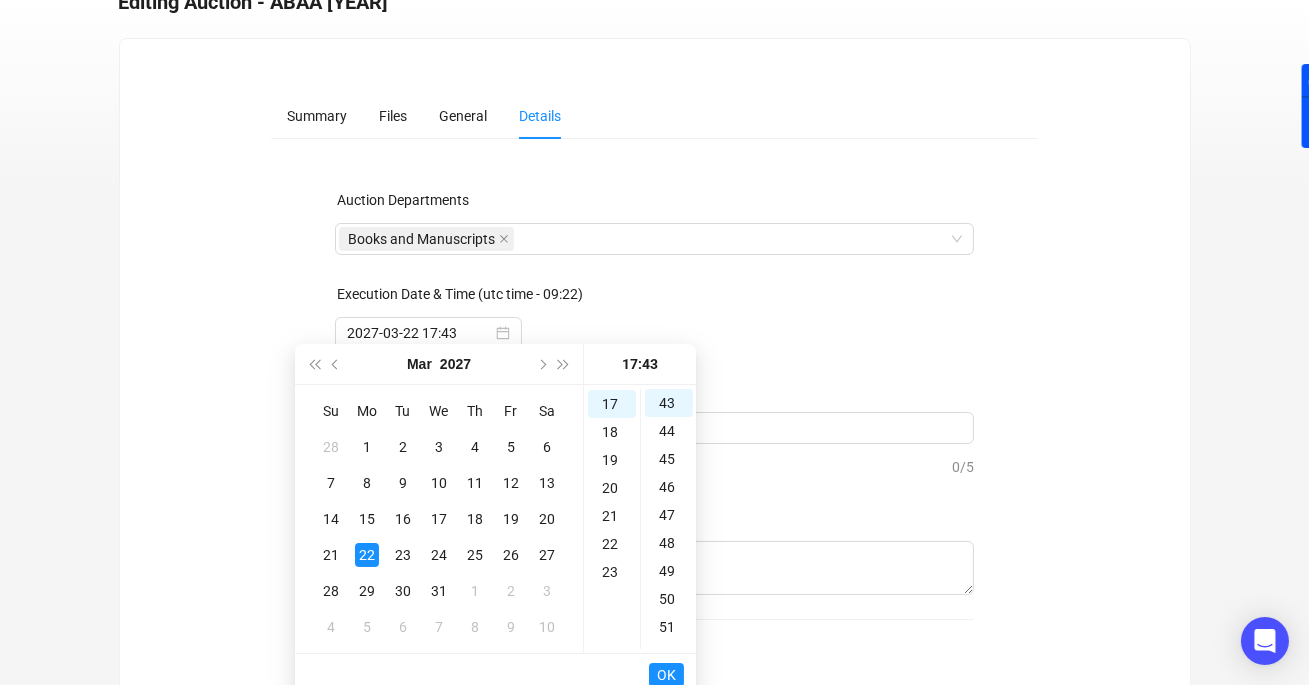 click on "Execution Date & Time (utc time - 09:22) [YEAR]-[MONTH]-[DAY] [TIME]" at bounding box center (655, 384) 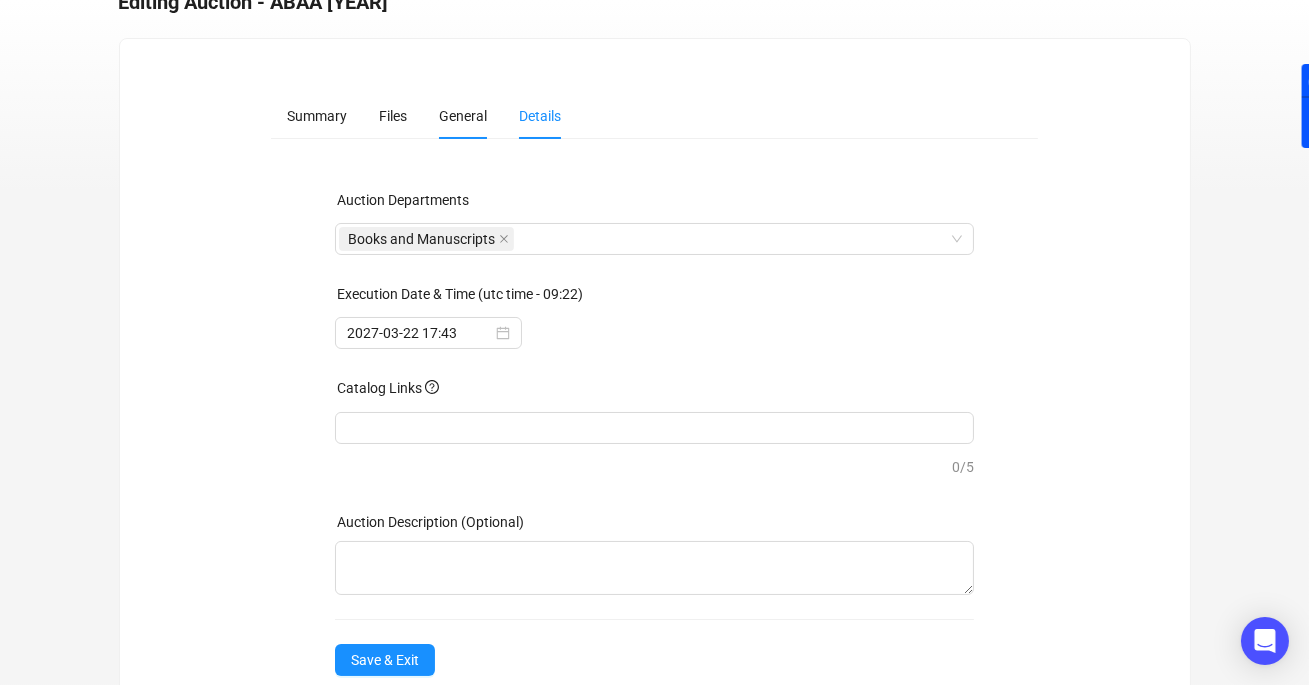 click on "General" at bounding box center (463, 116) 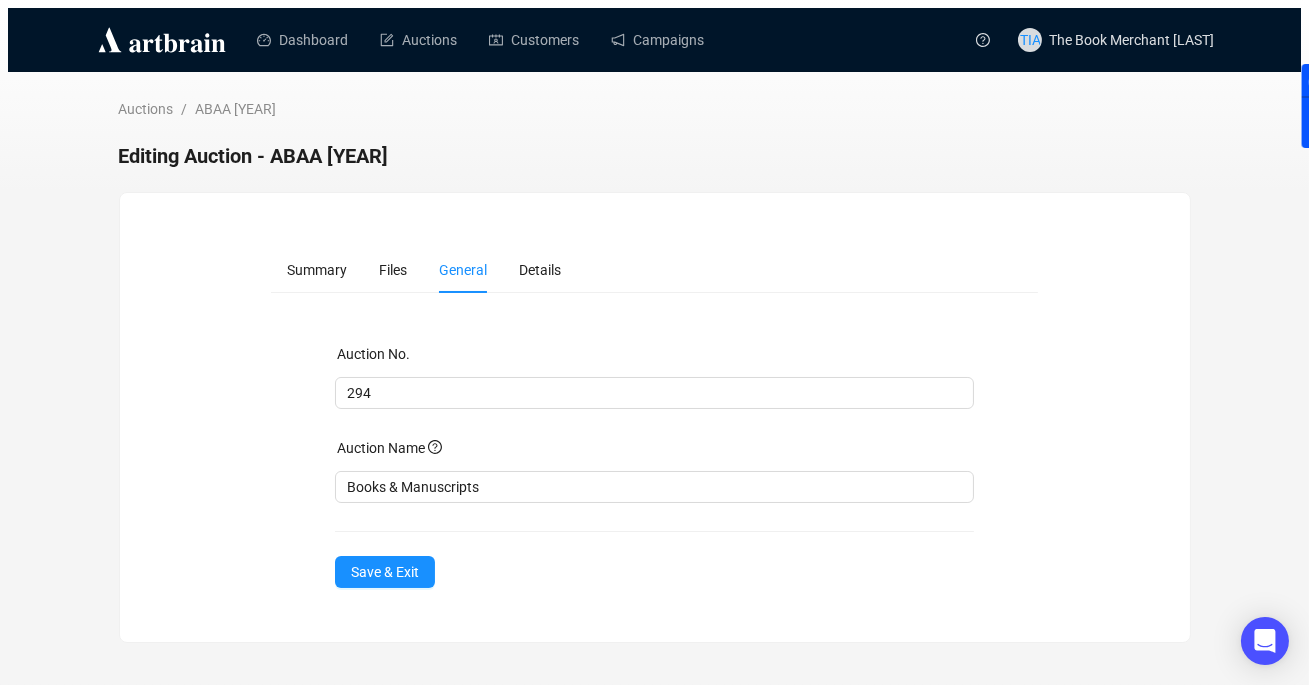 scroll, scrollTop: 0, scrollLeft: 0, axis: both 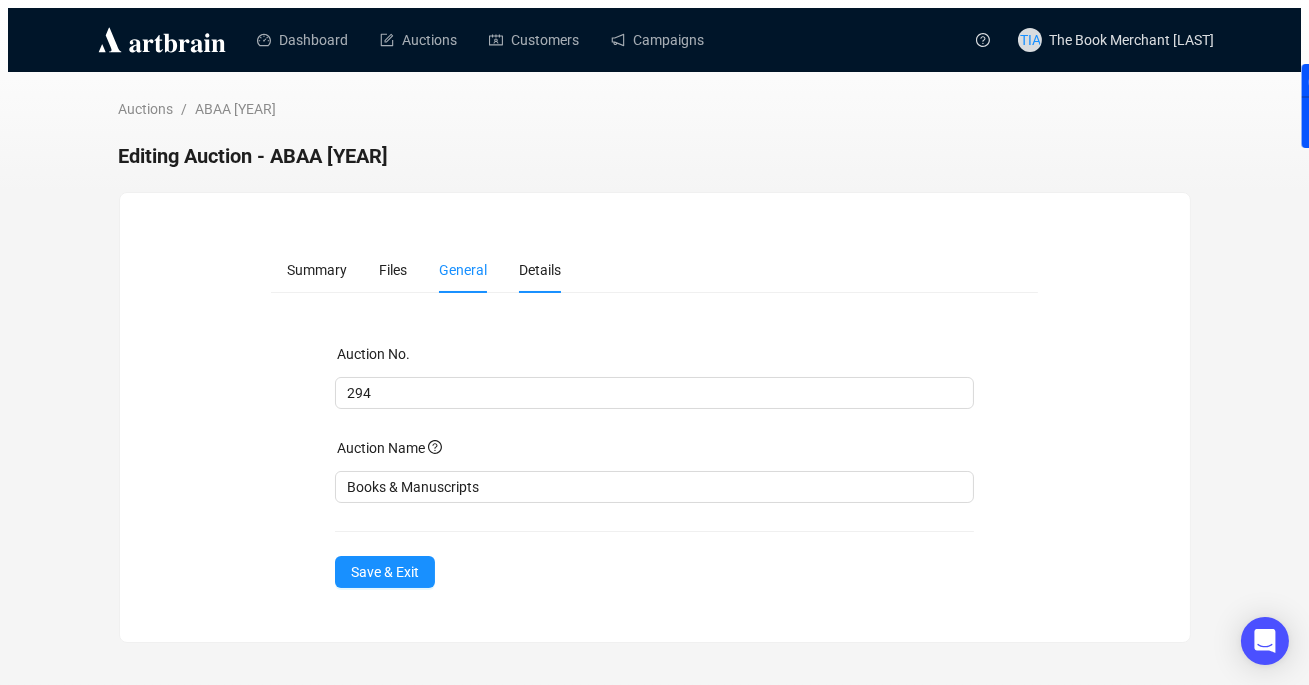 click on "Details" at bounding box center [540, 270] 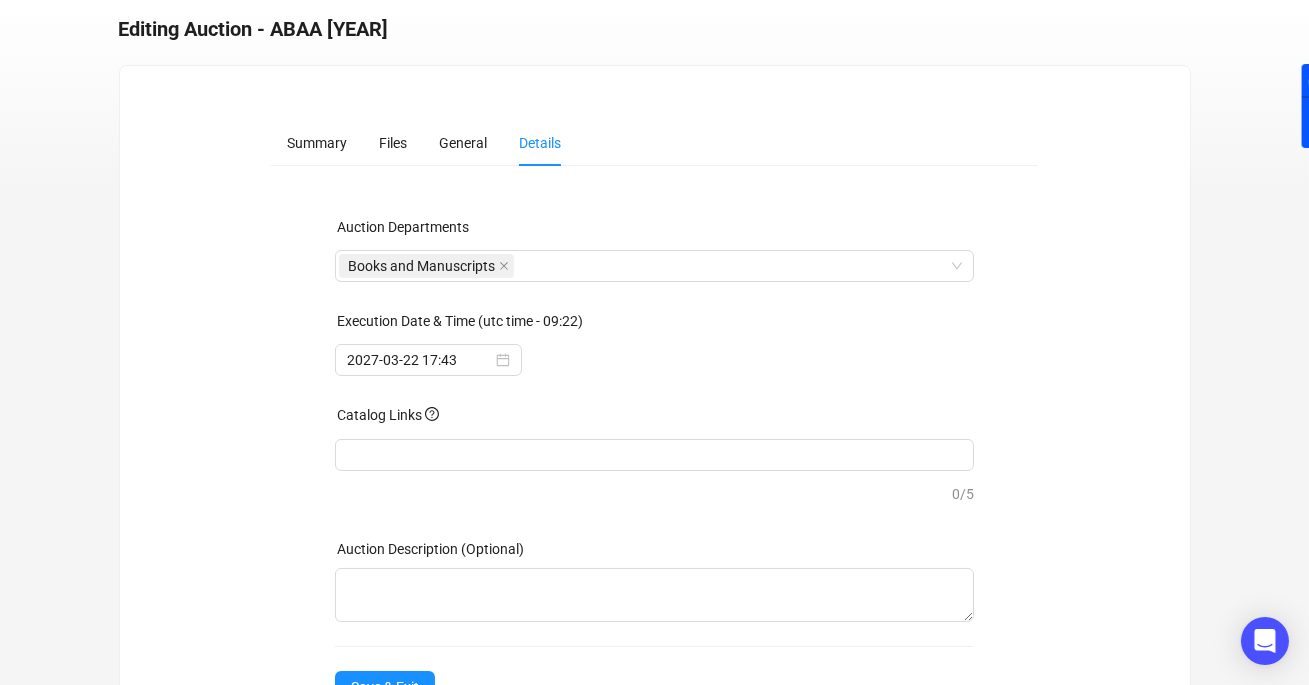 scroll, scrollTop: 154, scrollLeft: 0, axis: vertical 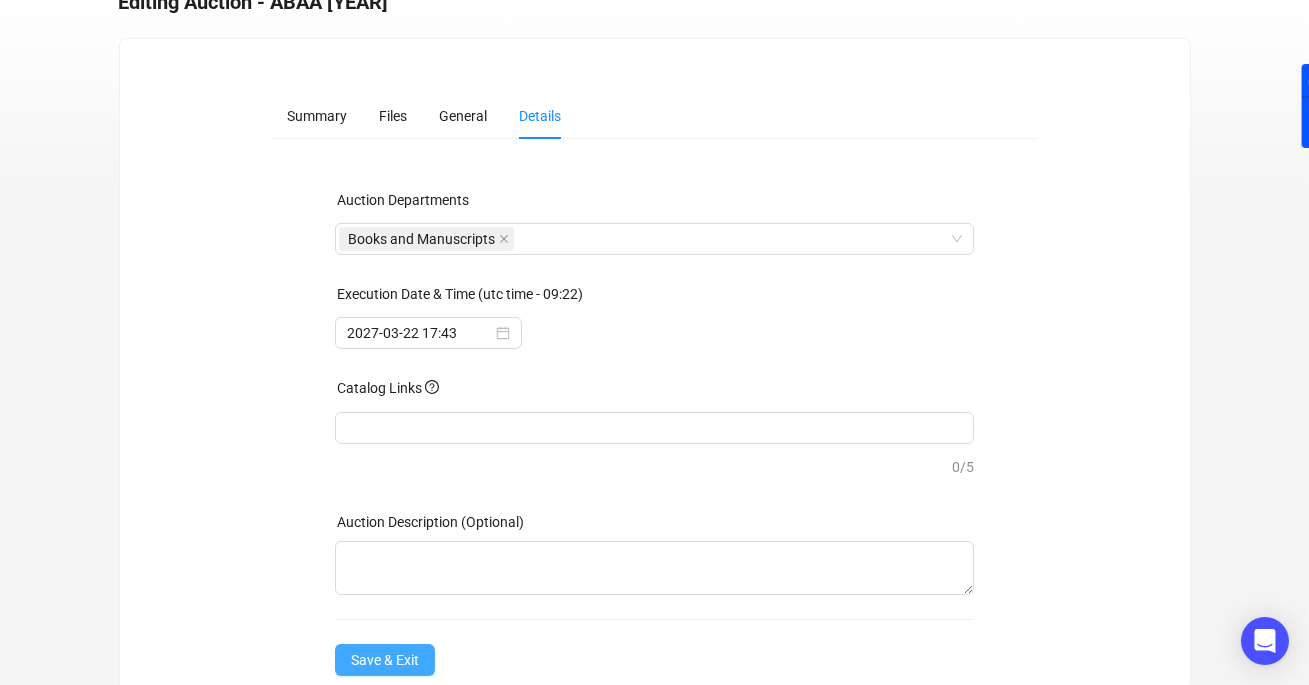 click on "Save & Exit" at bounding box center (385, 660) 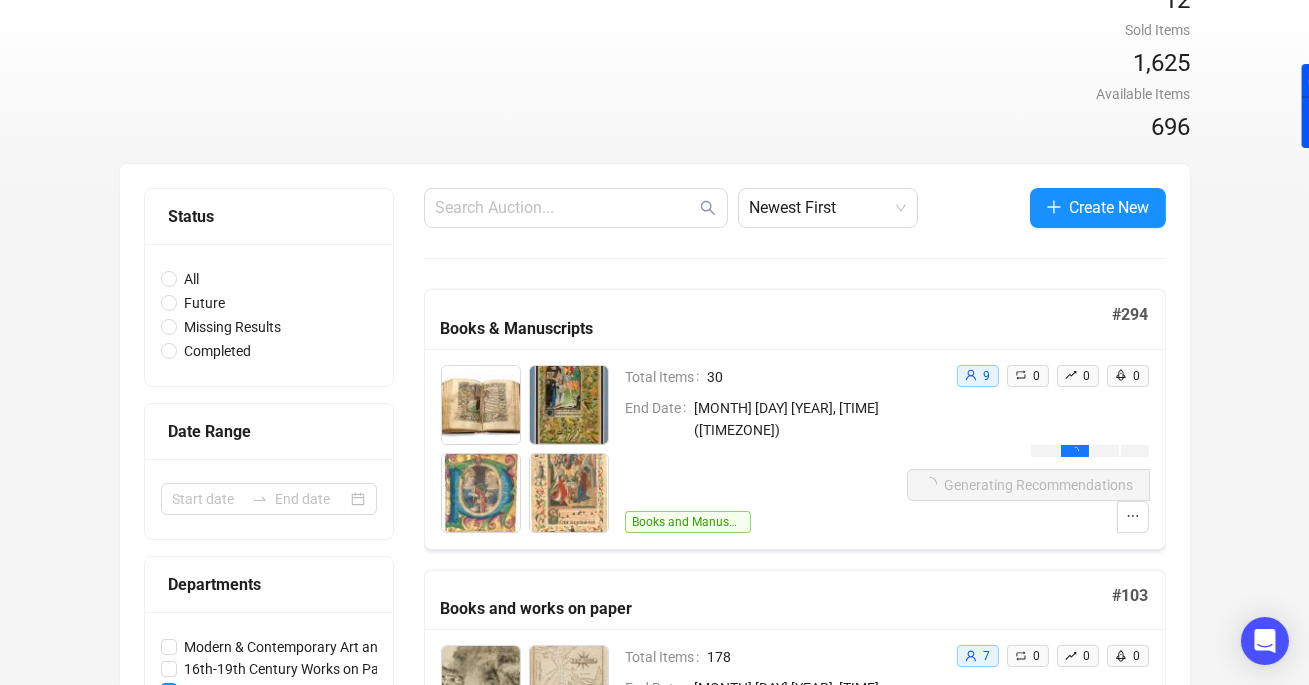 scroll, scrollTop: 201, scrollLeft: 0, axis: vertical 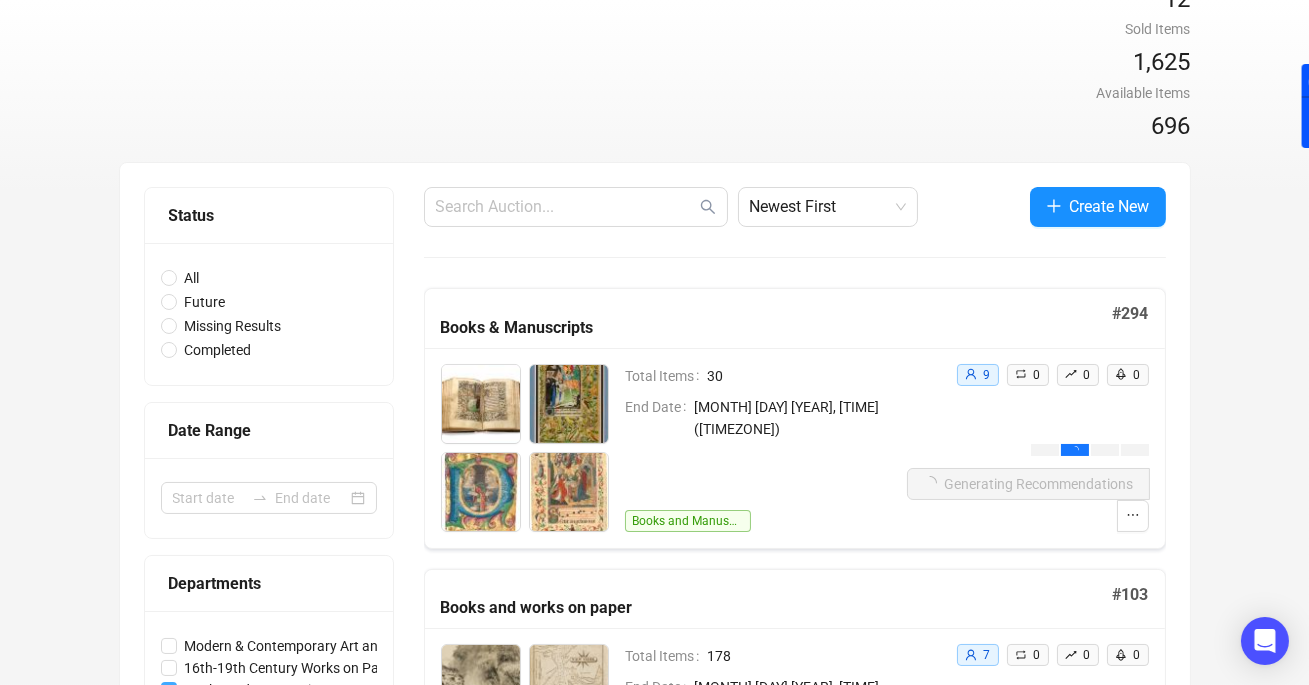 click on "Books and Manuscripts" at bounding box center (169, 690) 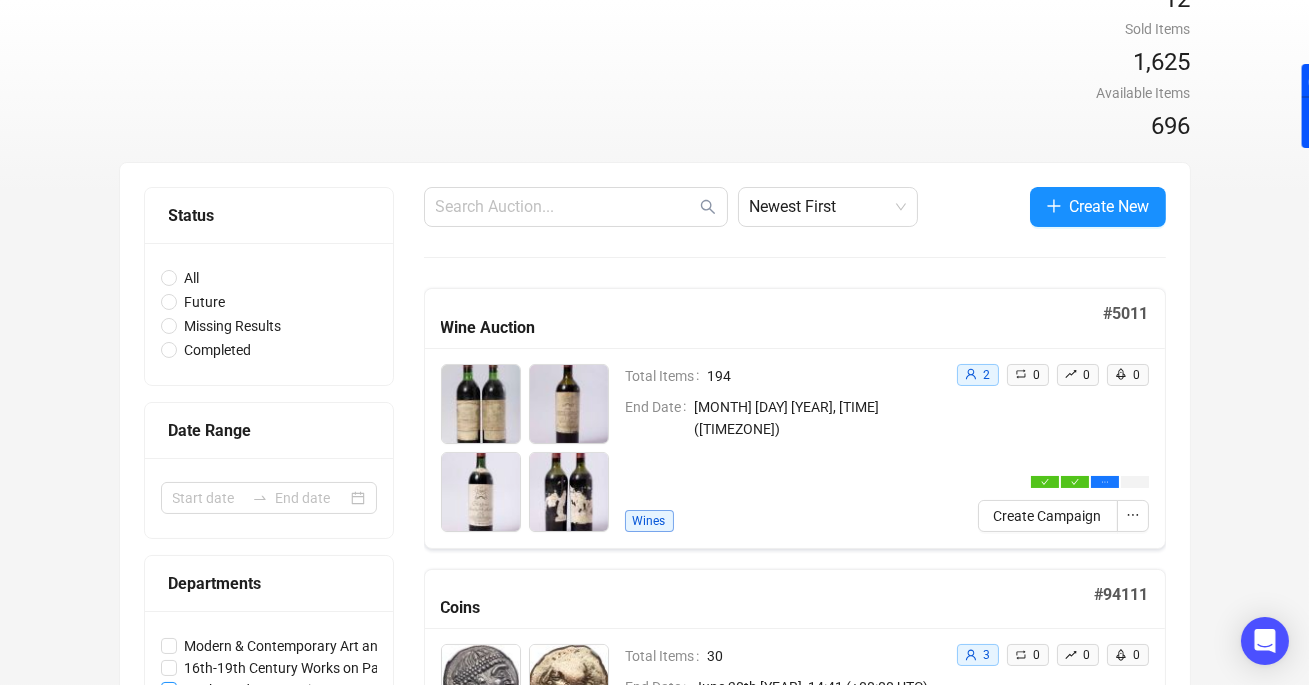 click on "Books and Manuscripts" at bounding box center [169, 646] 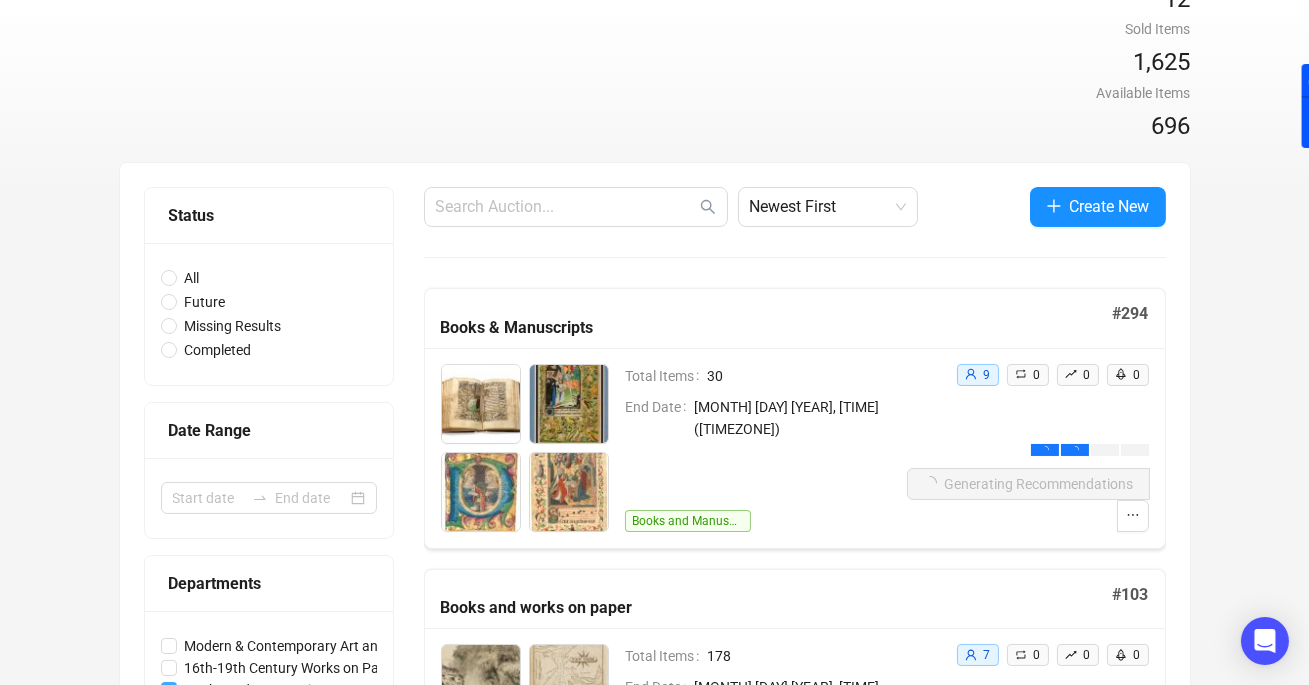 click on "Books and Manuscripts" at bounding box center (169, 690) 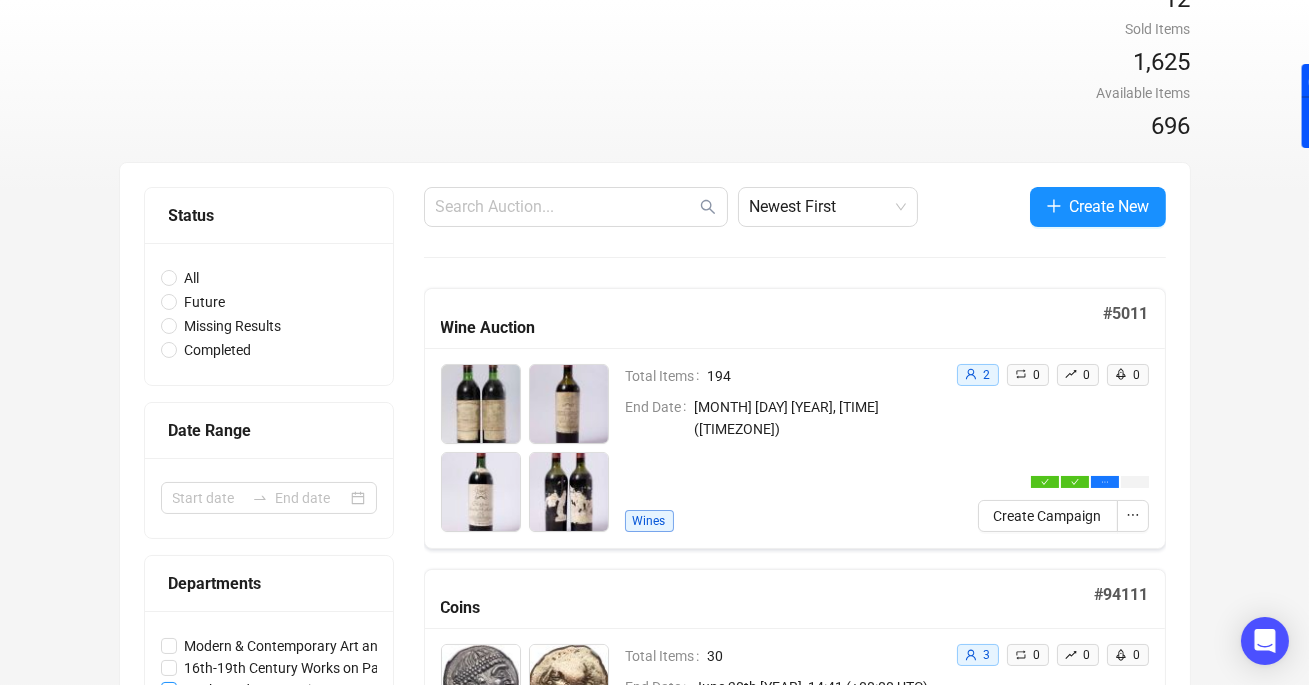 click on "Books and Manuscripts" at bounding box center [169, 646] 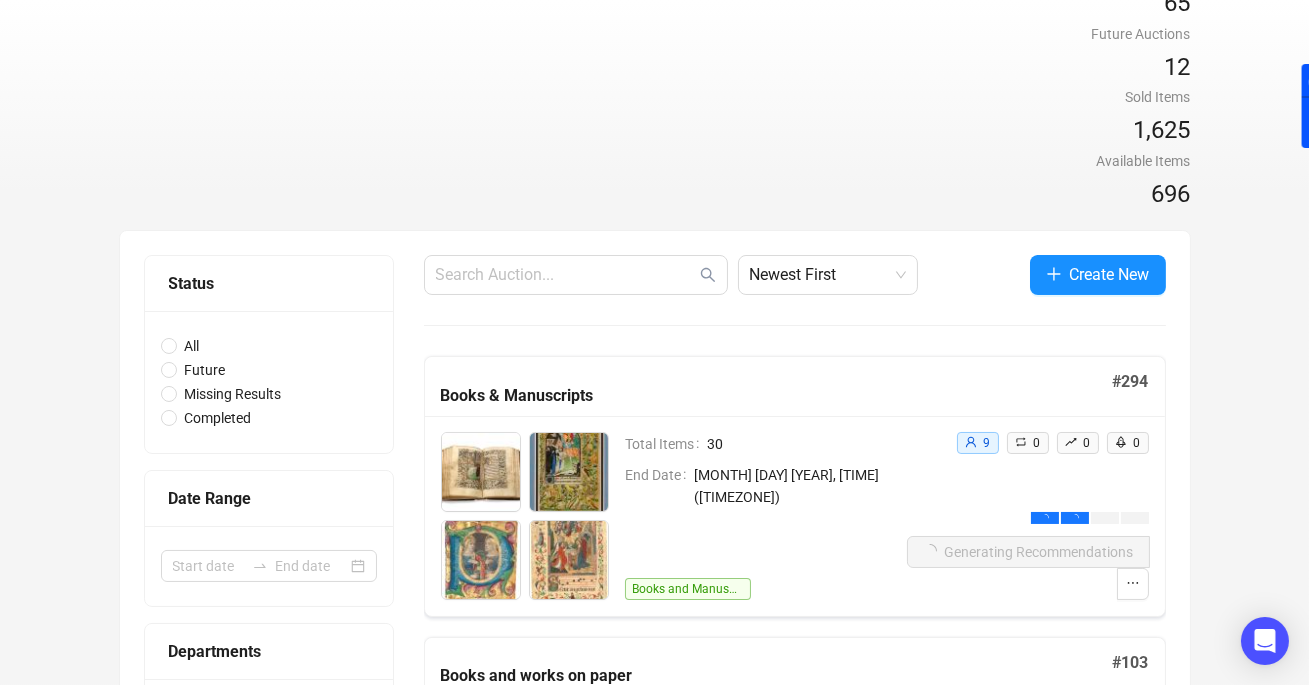 scroll, scrollTop: 102, scrollLeft: 0, axis: vertical 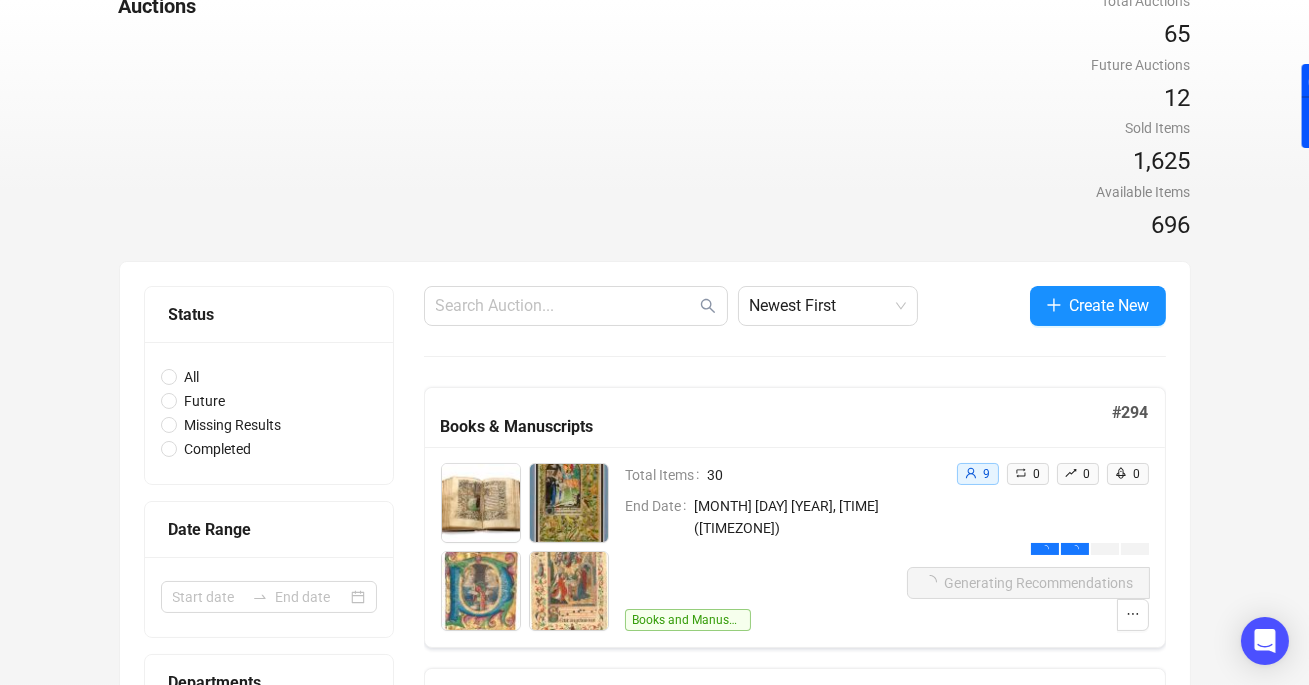 click on "Books and Manuscripts" at bounding box center (169, 789) 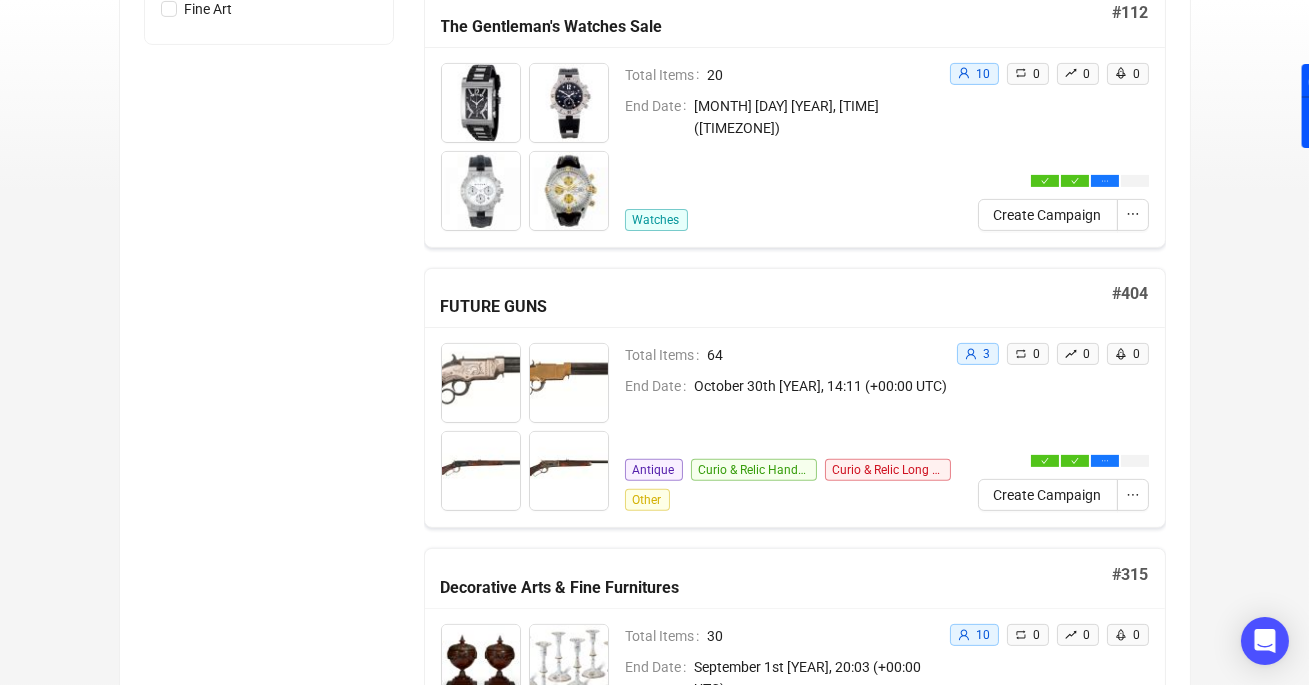 scroll, scrollTop: 0, scrollLeft: 0, axis: both 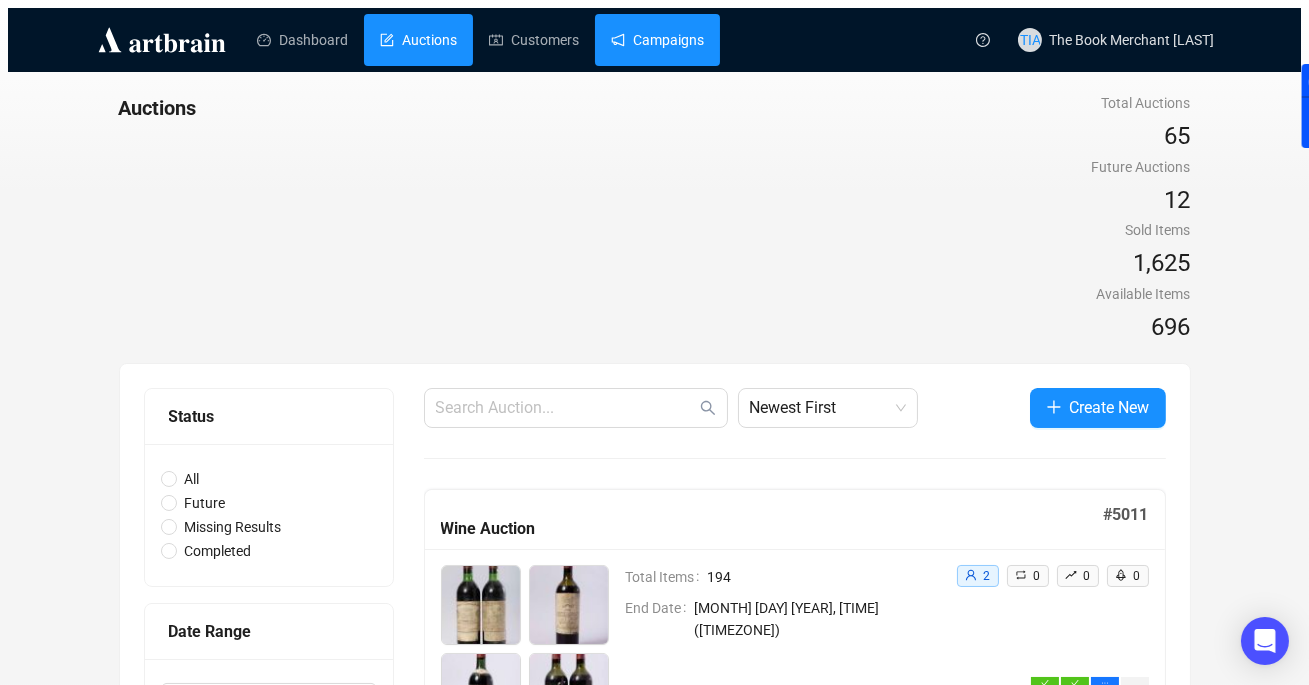 click on "Campaigns" at bounding box center (657, 40) 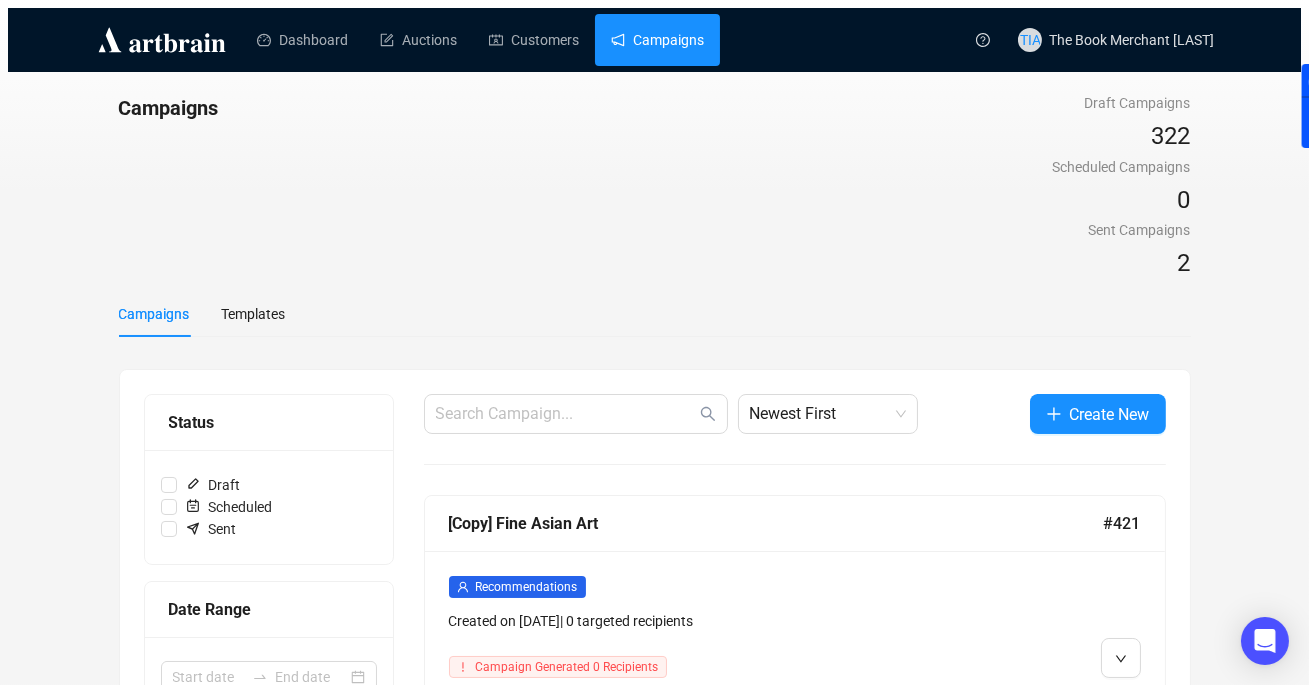 scroll, scrollTop: 87, scrollLeft: 0, axis: vertical 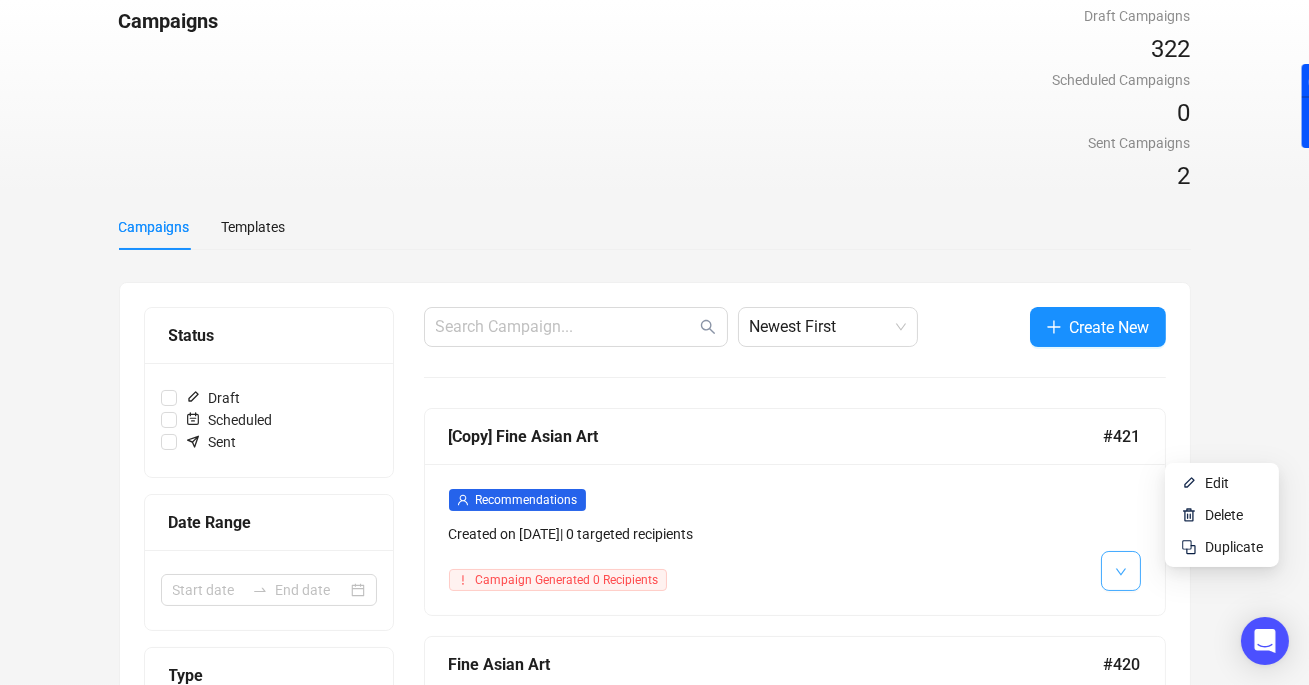 click at bounding box center [1121, 571] 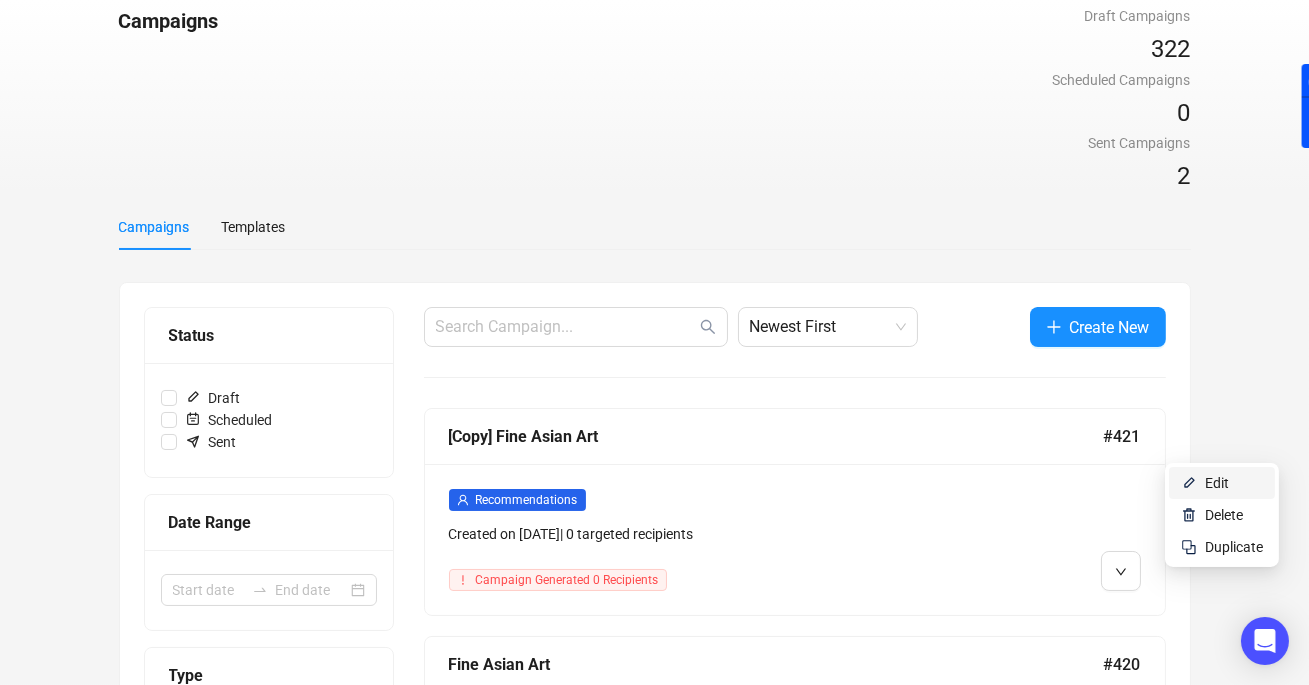 click on "Edit" at bounding box center [1217, 483] 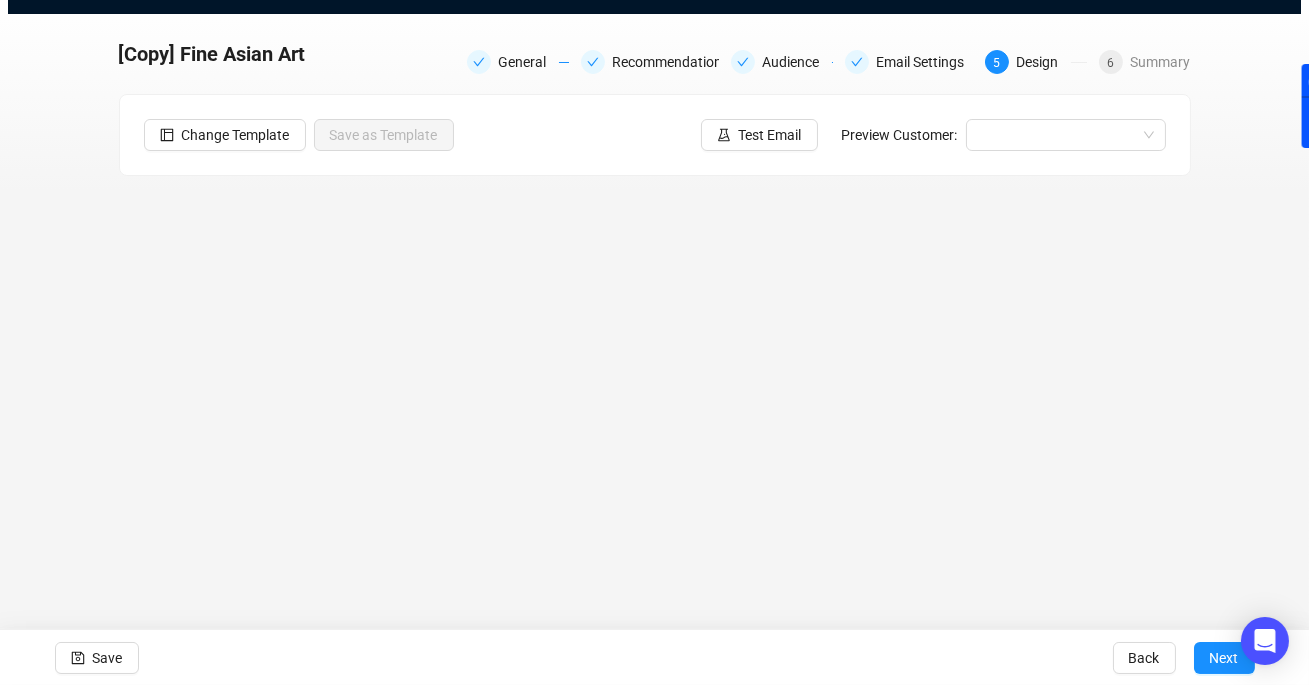 scroll, scrollTop: 0, scrollLeft: 0, axis: both 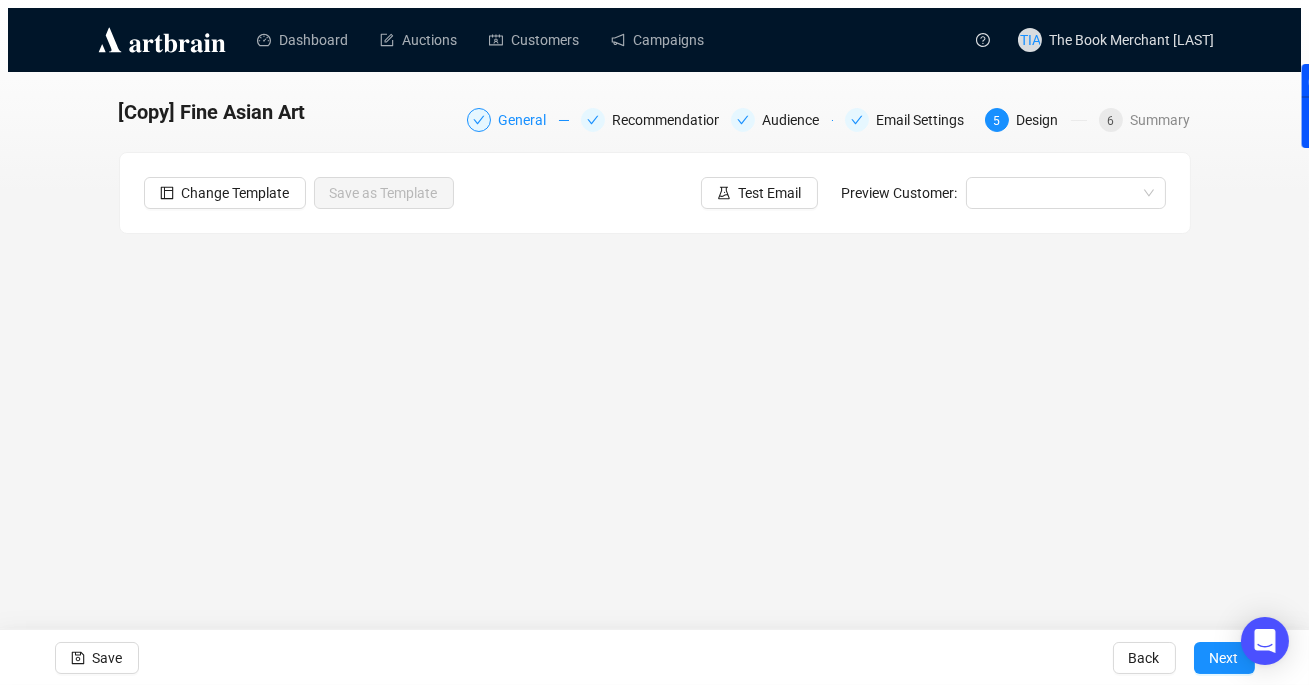 click on "General" at bounding box center [529, 120] 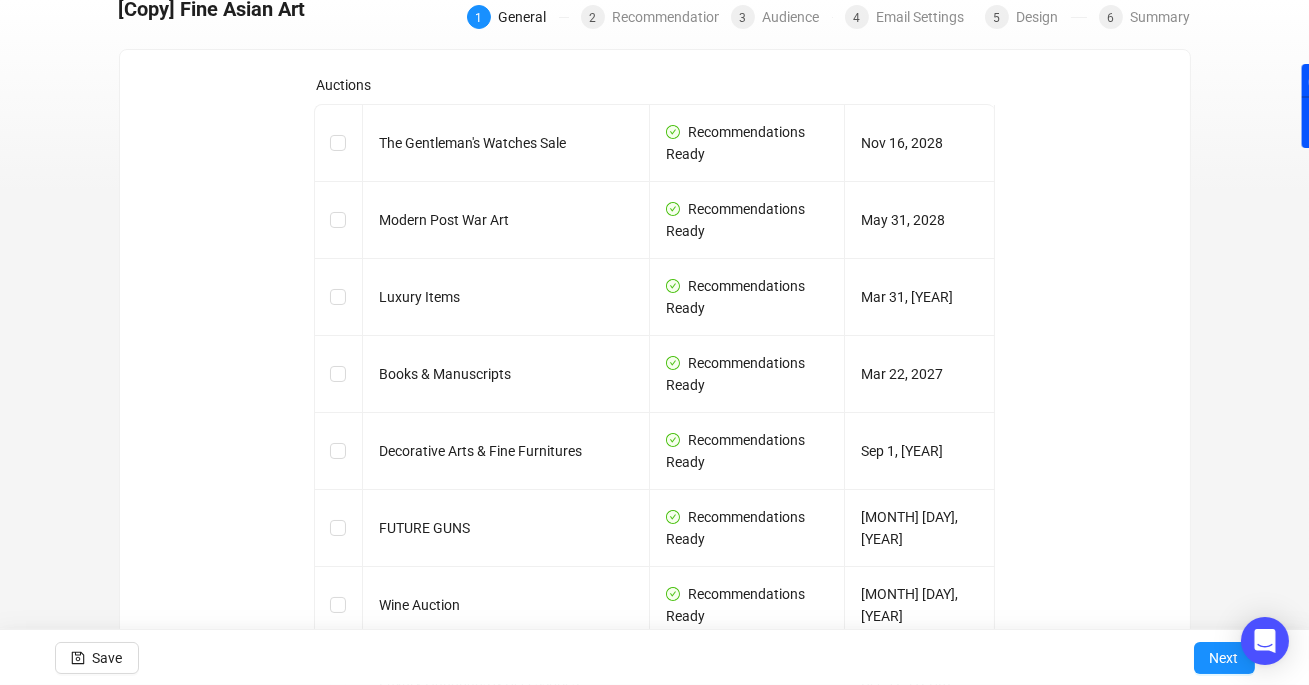 scroll, scrollTop: 82, scrollLeft: 0, axis: vertical 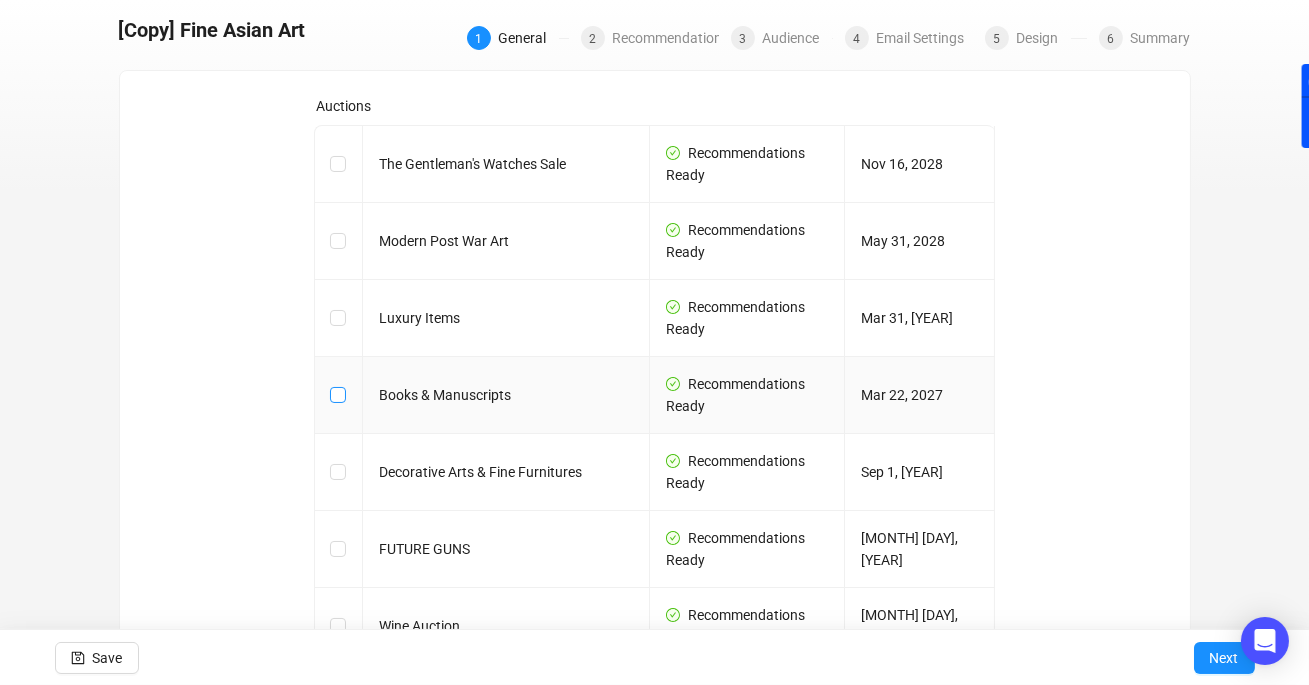 click at bounding box center (337, 394) 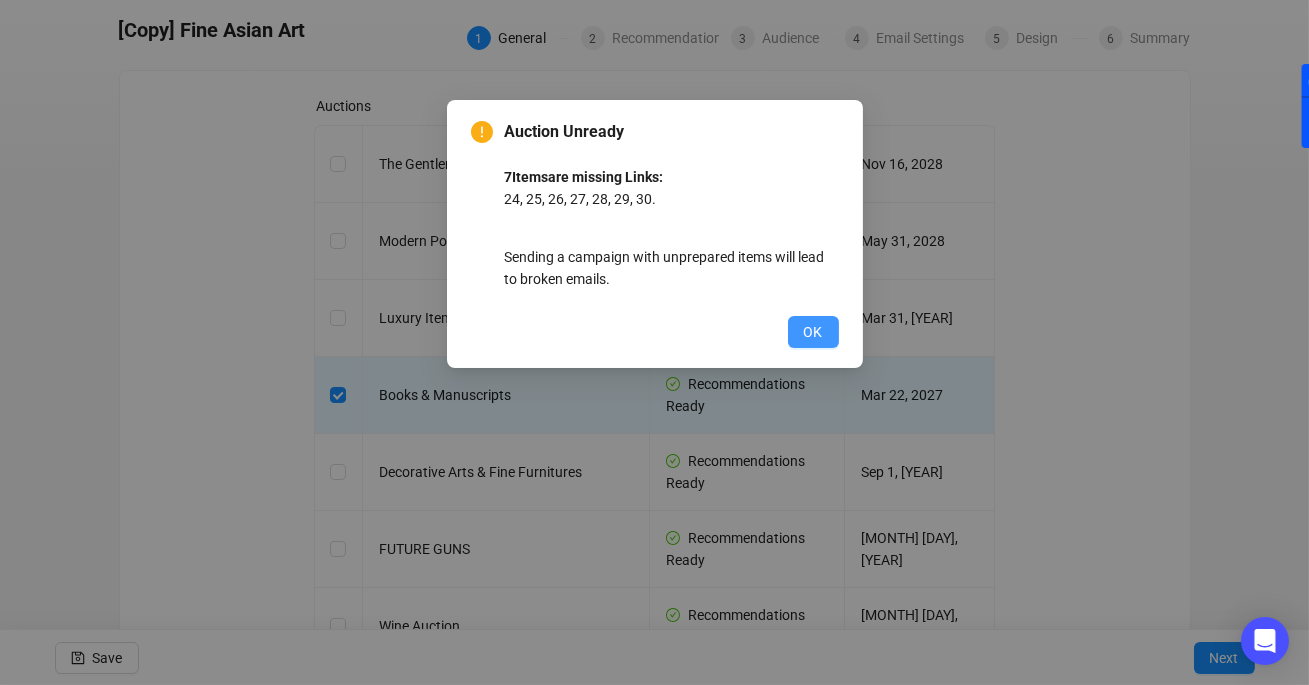 click on "OK" at bounding box center (813, 332) 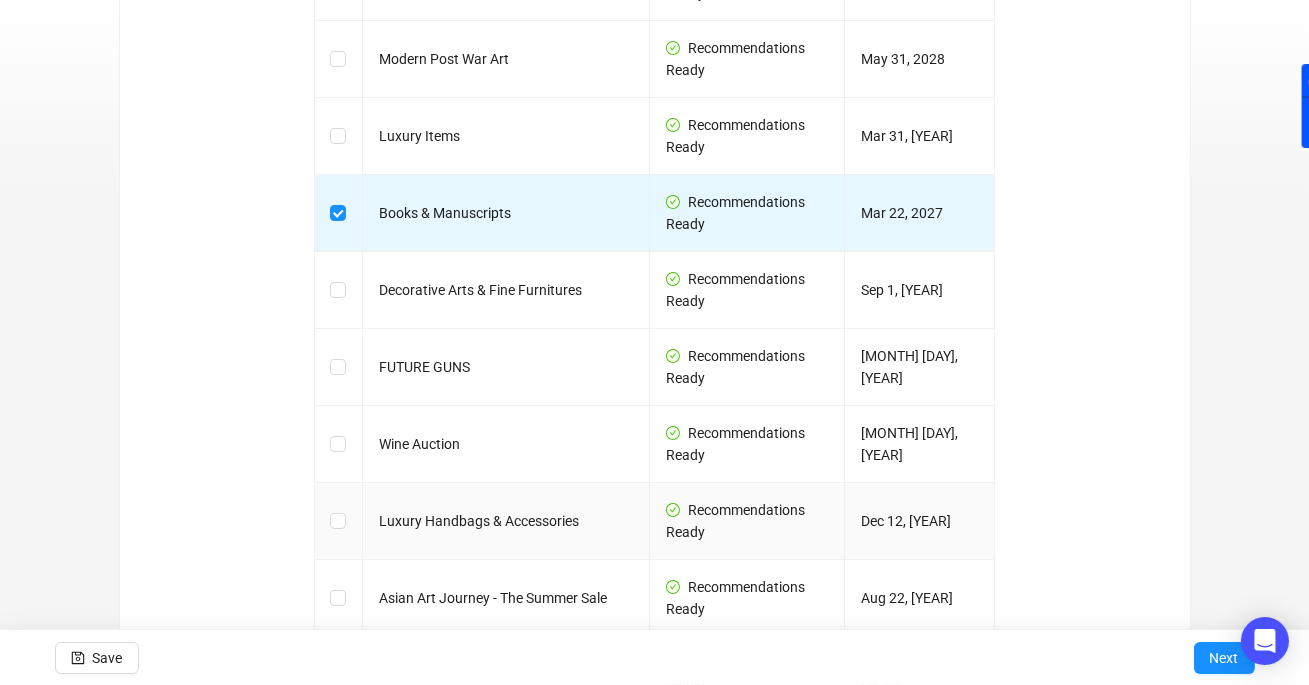 scroll, scrollTop: 404, scrollLeft: 0, axis: vertical 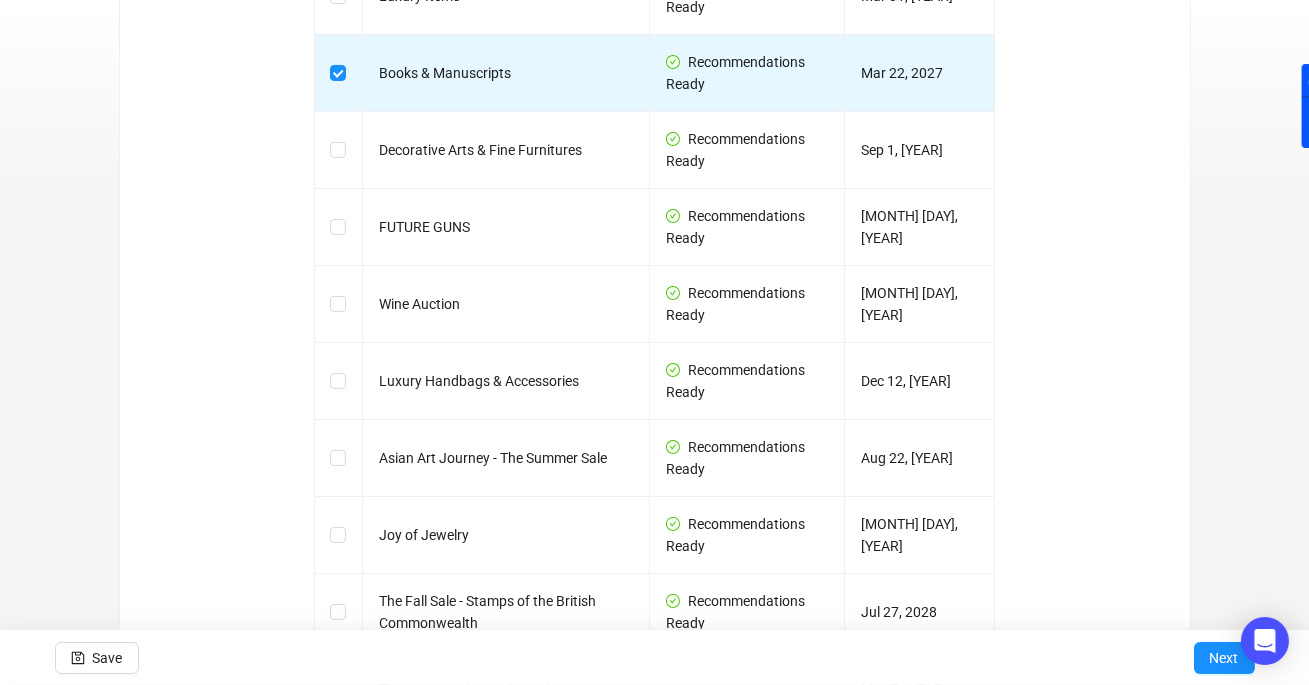 click on "Books & Manuscripts  Campaign" at bounding box center [654, 879] 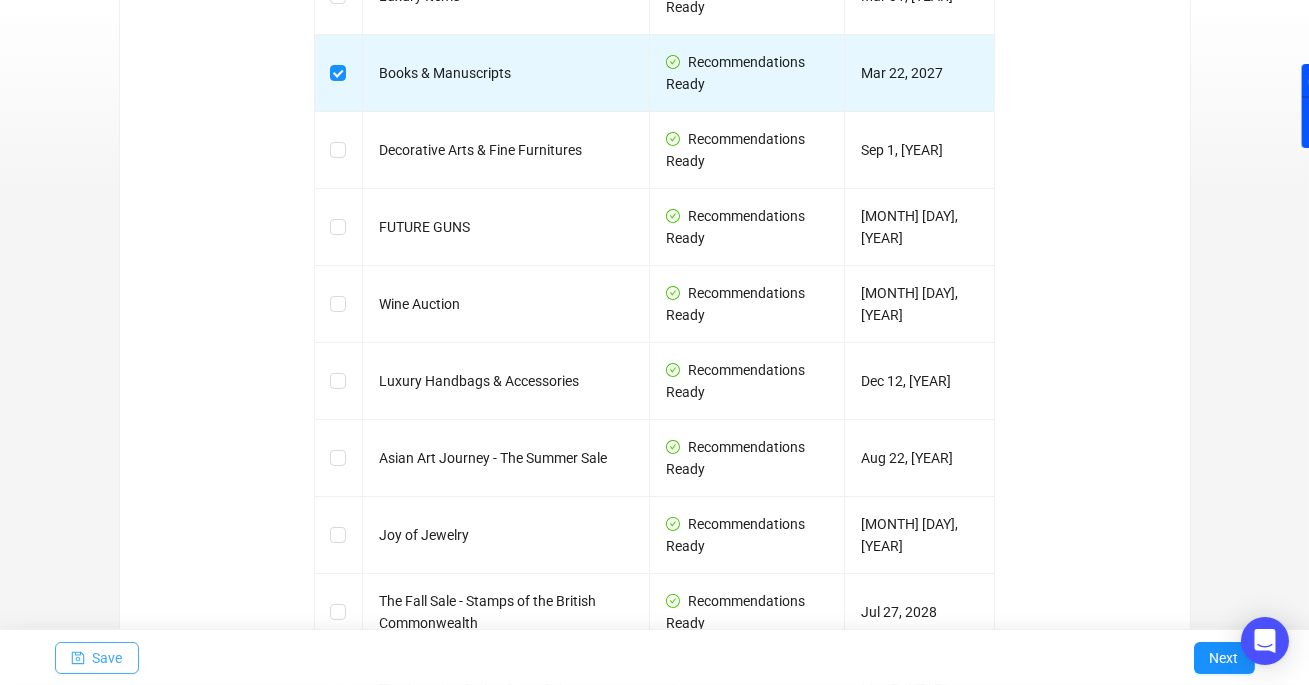 type on "Signed Firsts, Books, Maps & Prints" 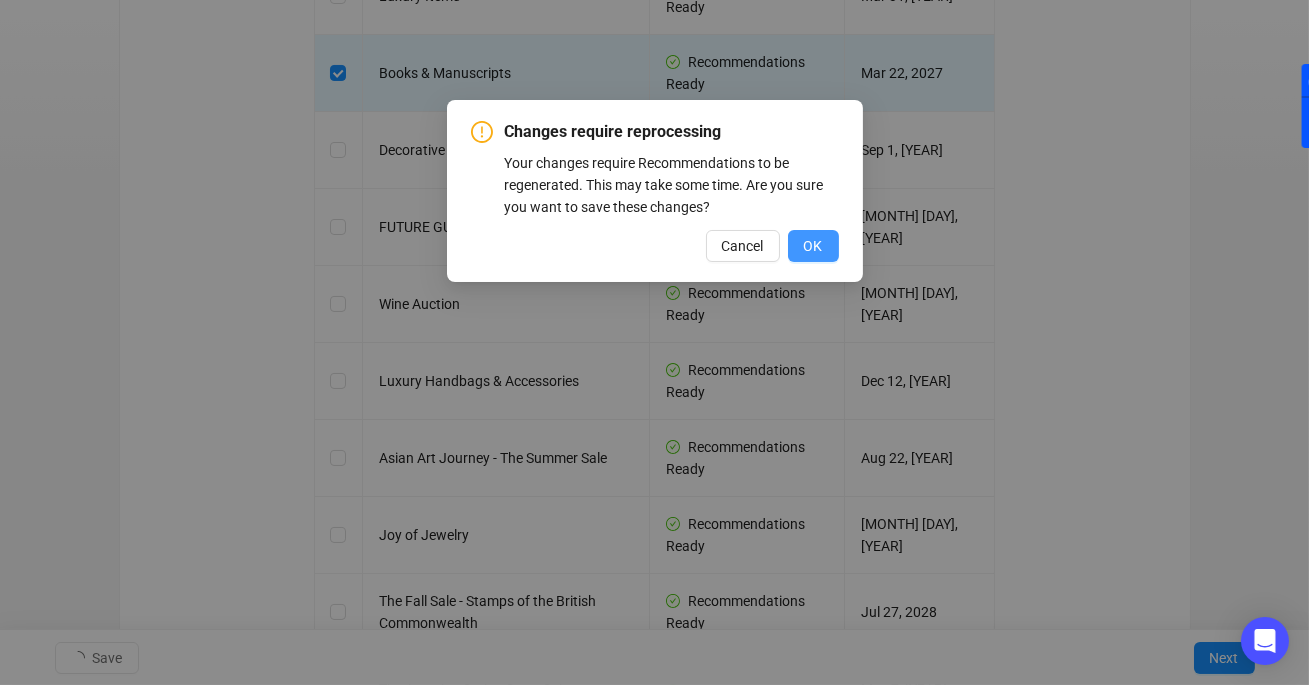 click on "OK" at bounding box center [813, 246] 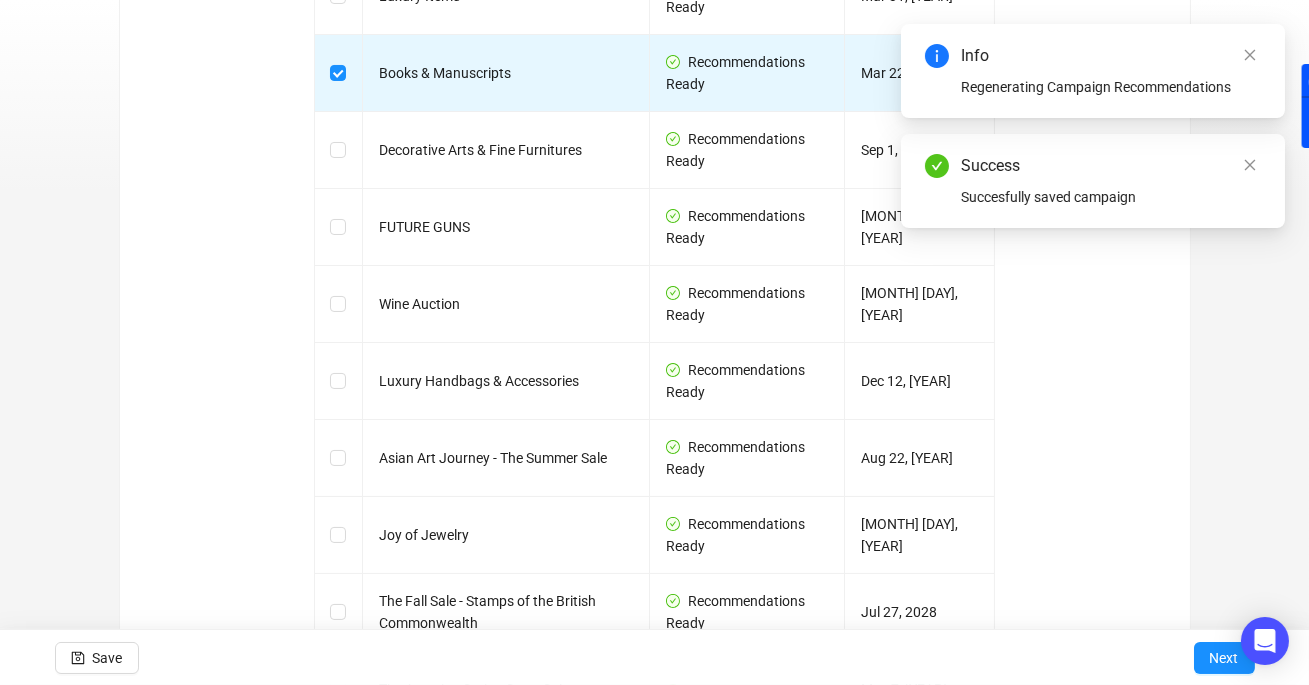 scroll, scrollTop: 0, scrollLeft: 0, axis: both 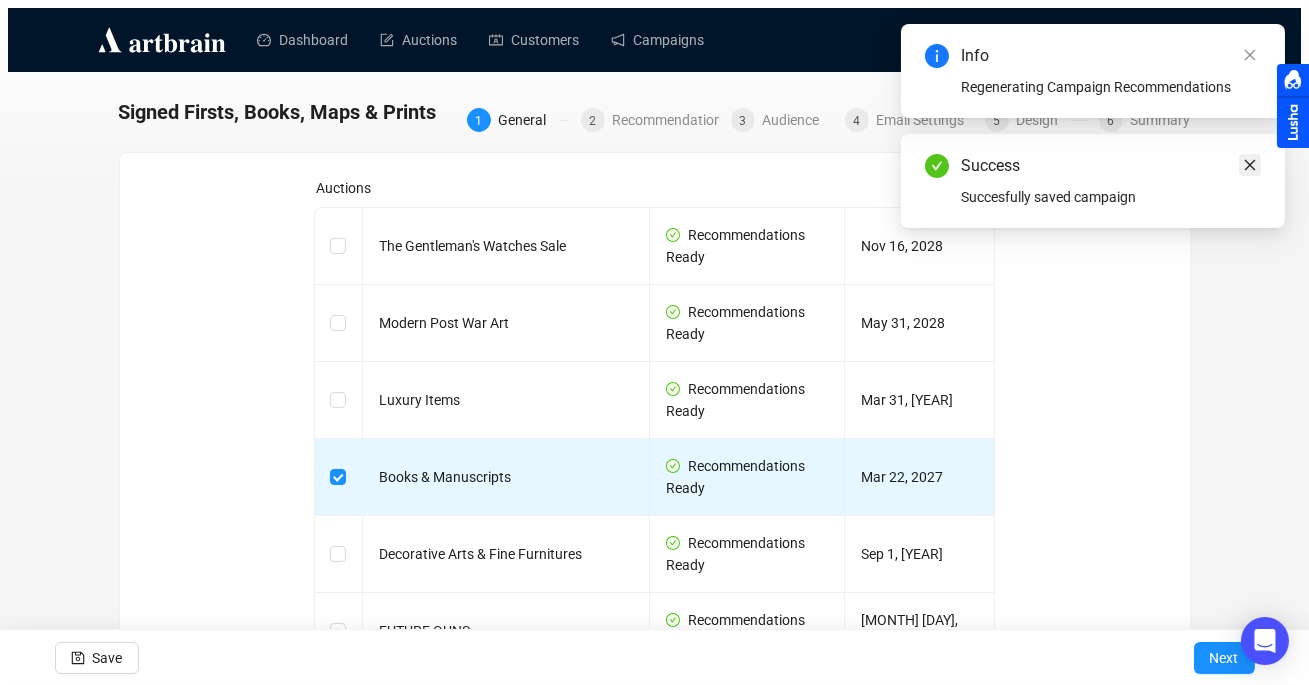 click at bounding box center (1250, 165) 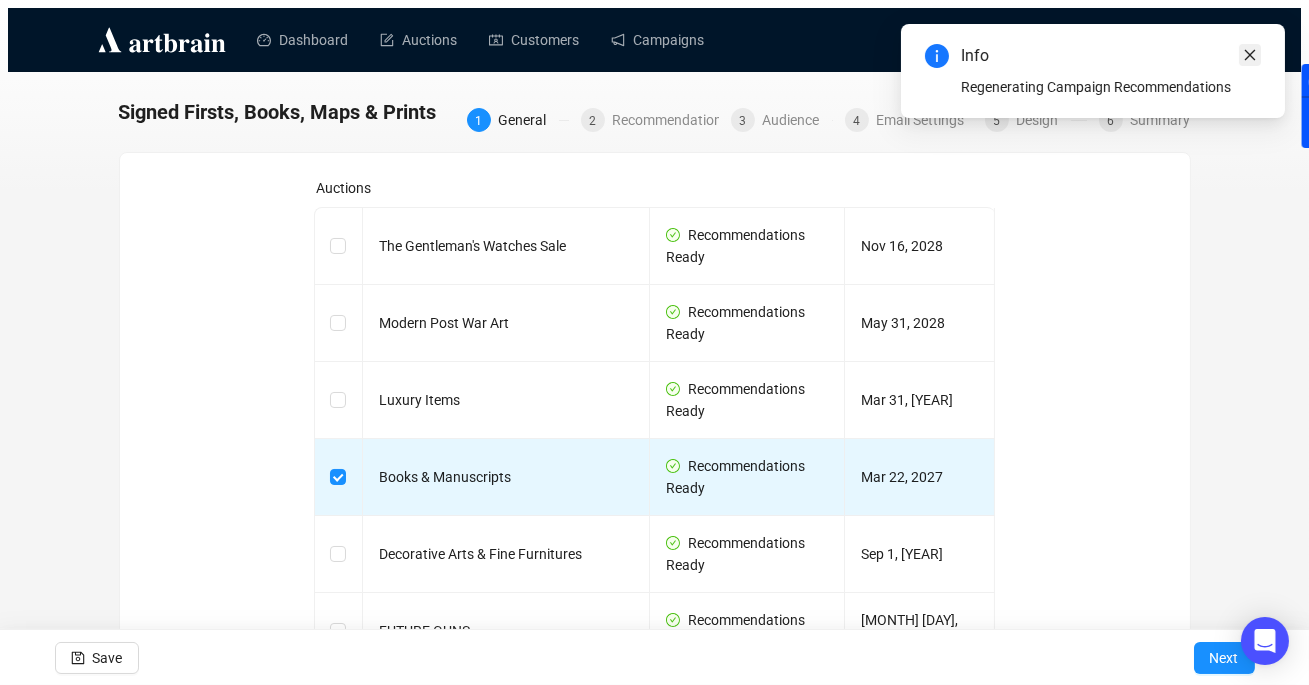 click at bounding box center (1250, 55) 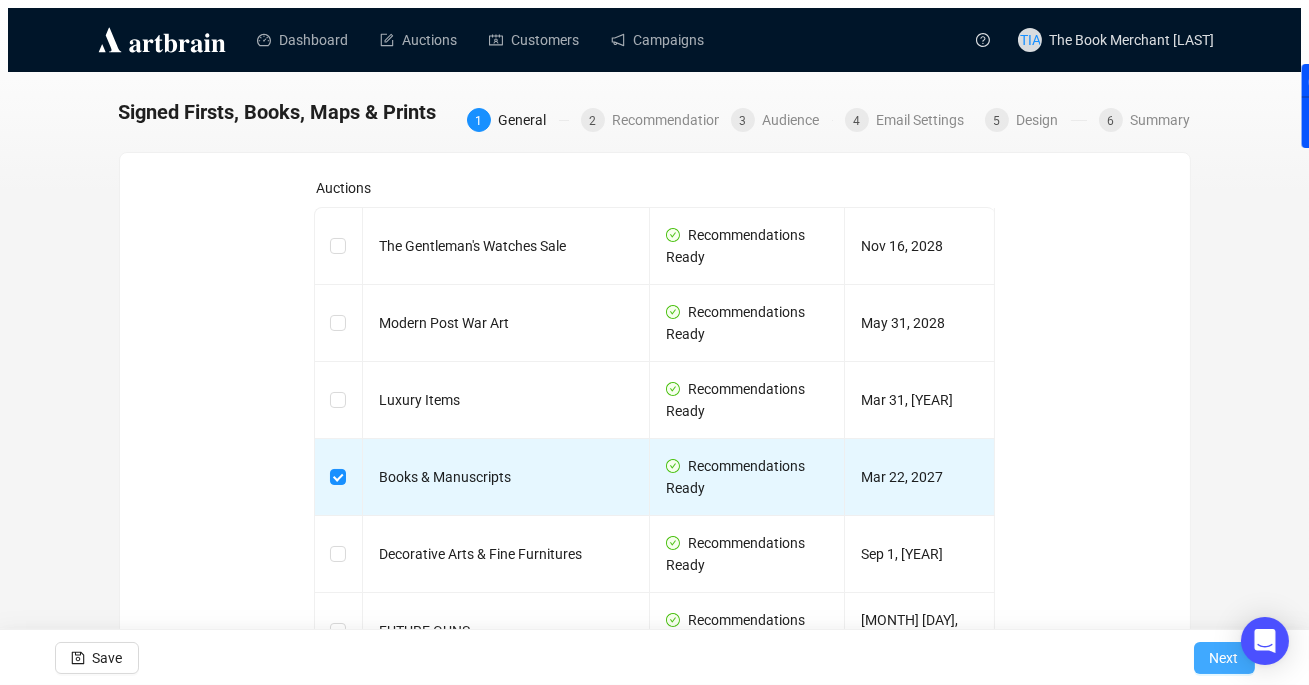 click on "Next" at bounding box center (1224, 658) 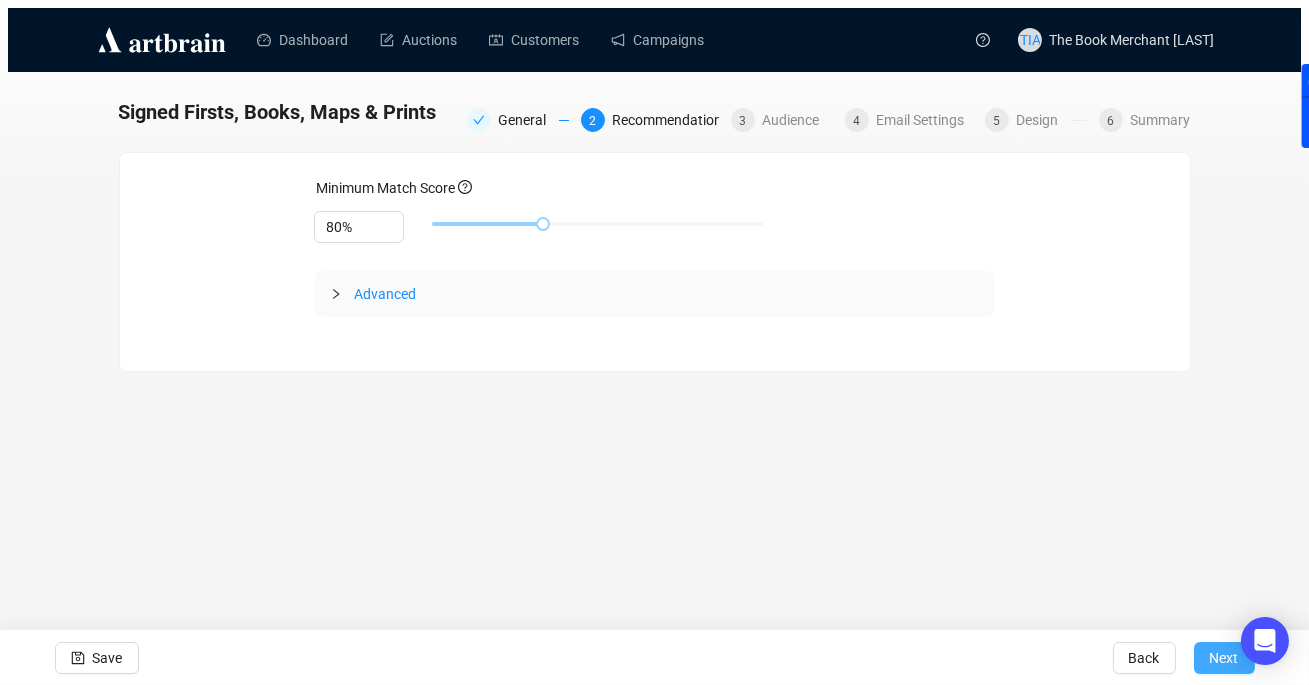 click on "Next" at bounding box center (1224, 658) 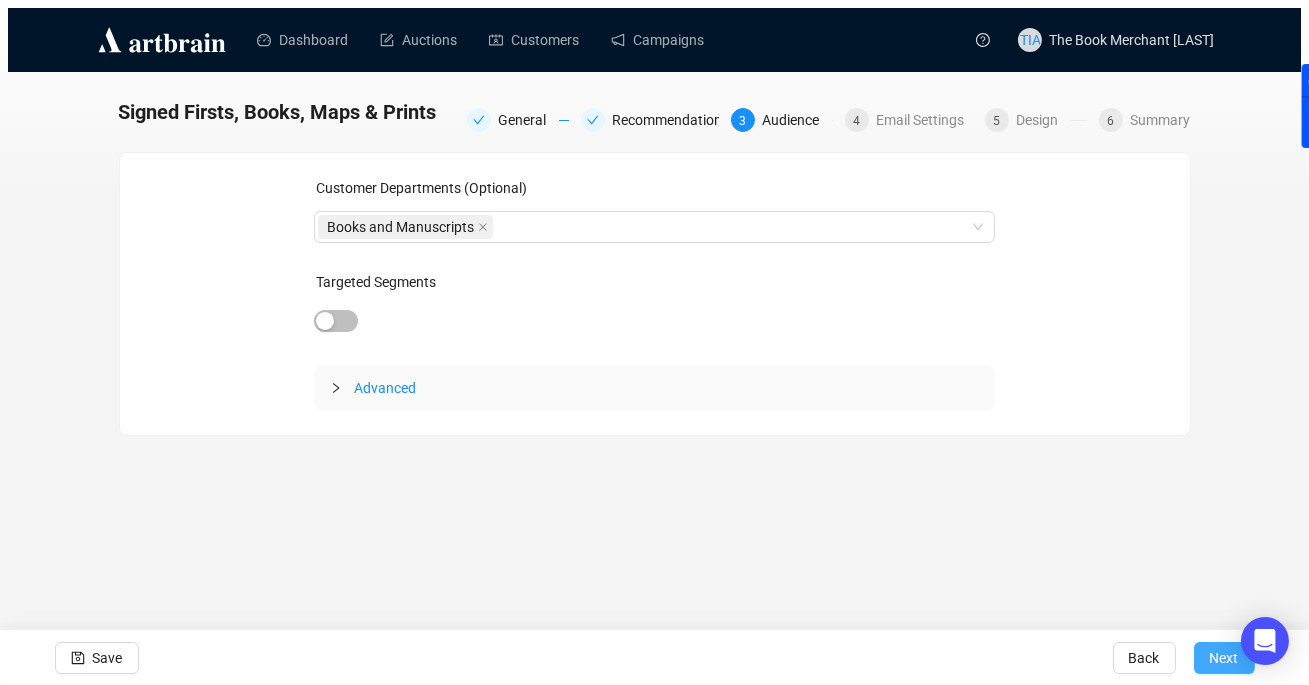 click on "Next" at bounding box center [1224, 658] 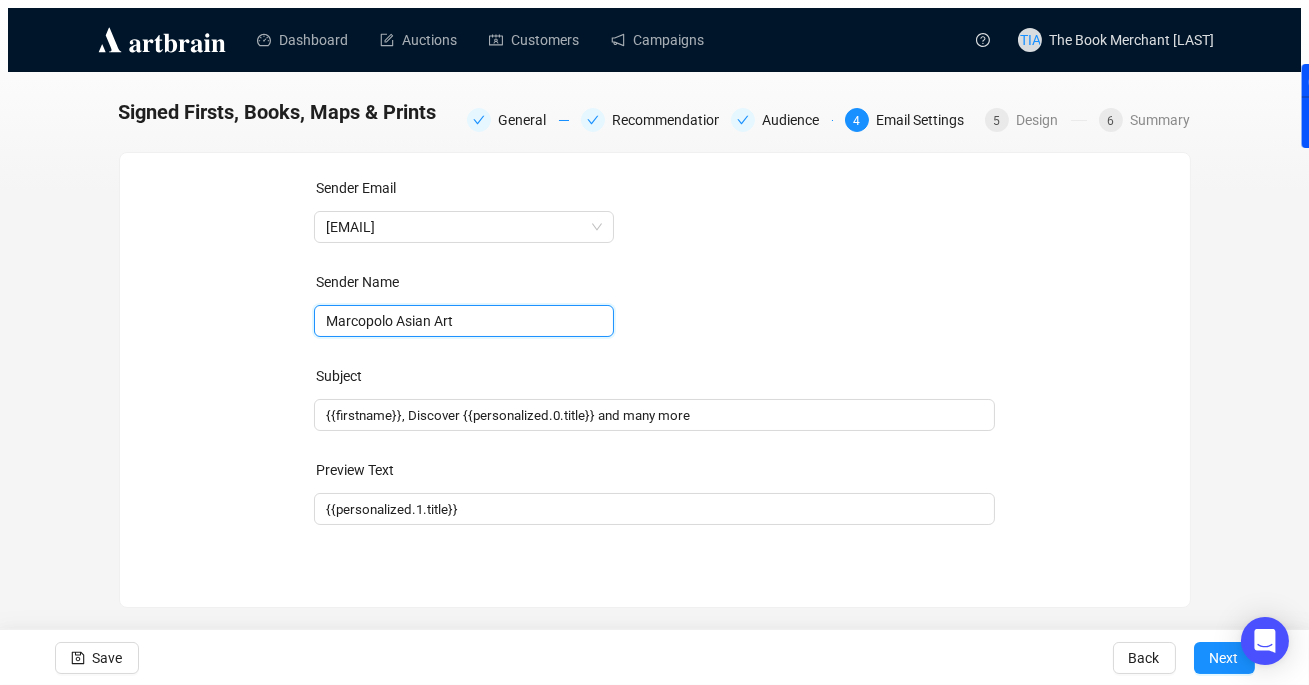 click on "Marcopolo Asian Art" at bounding box center (464, 321) 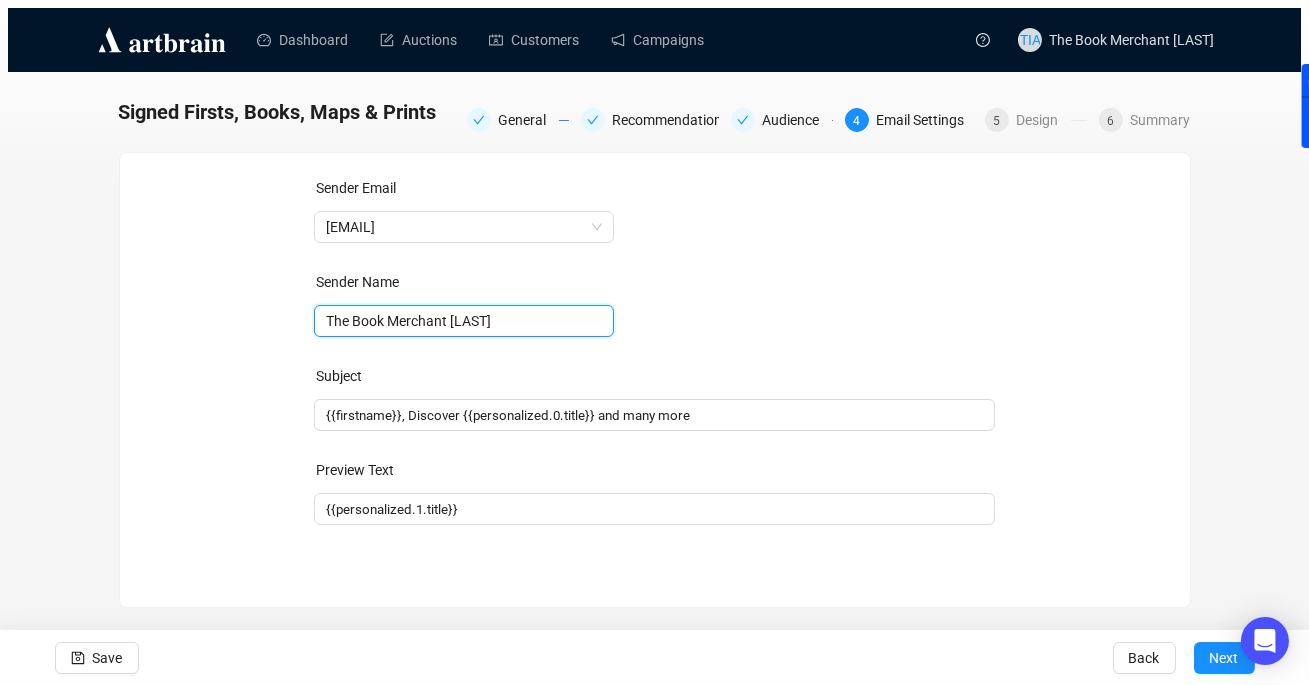 type on "The Book Merchant [LAST]" 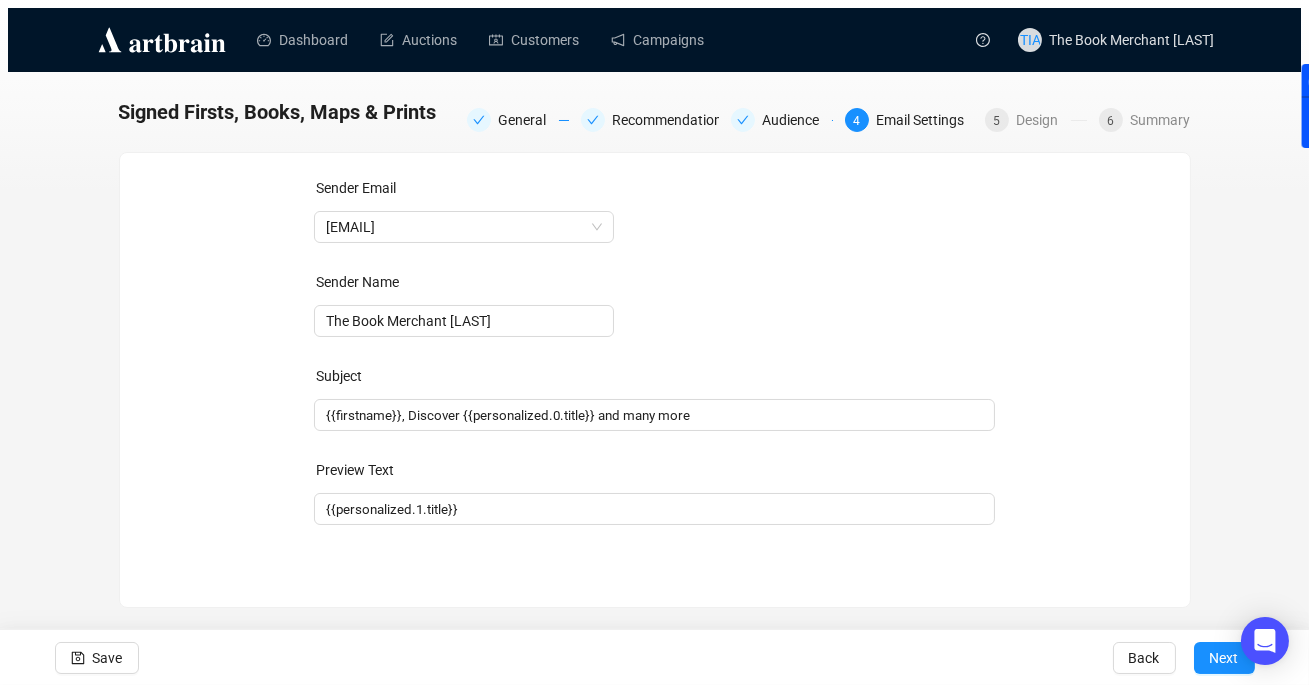 click on "Sender Email Discovery@Fineauctioneers.com Sender Name The Book Merchant Jenkins Subject {{firstname}}, Discover {{personalized.0.title}} and many more Preview Text {{personalized.1.title}} Save Back Next" at bounding box center [655, 365] 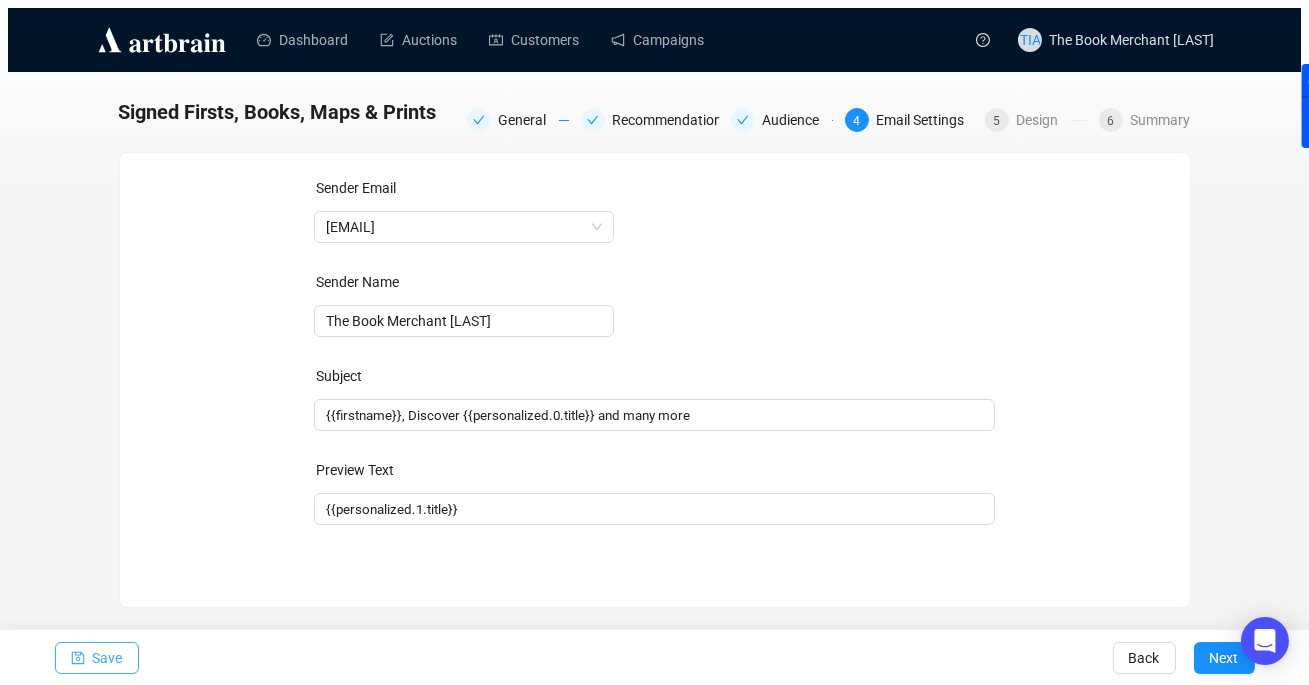 click on "Save" at bounding box center [108, 658] 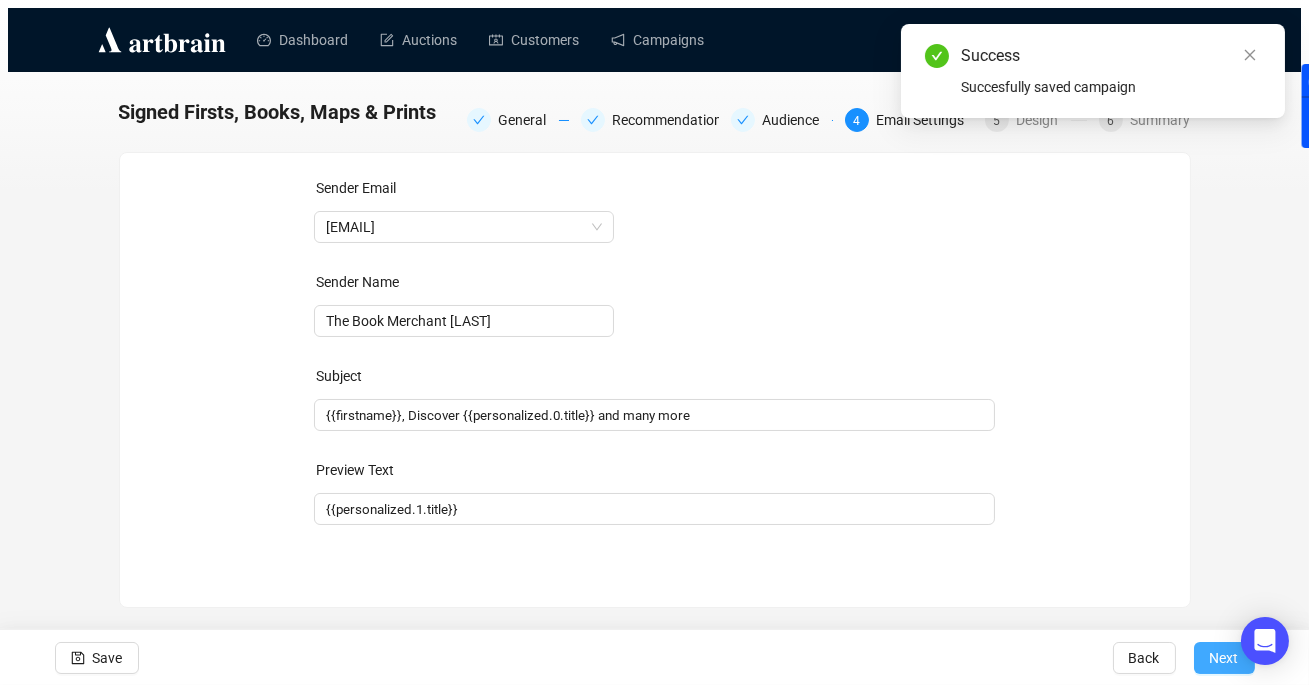 click on "Next" at bounding box center (1224, 658) 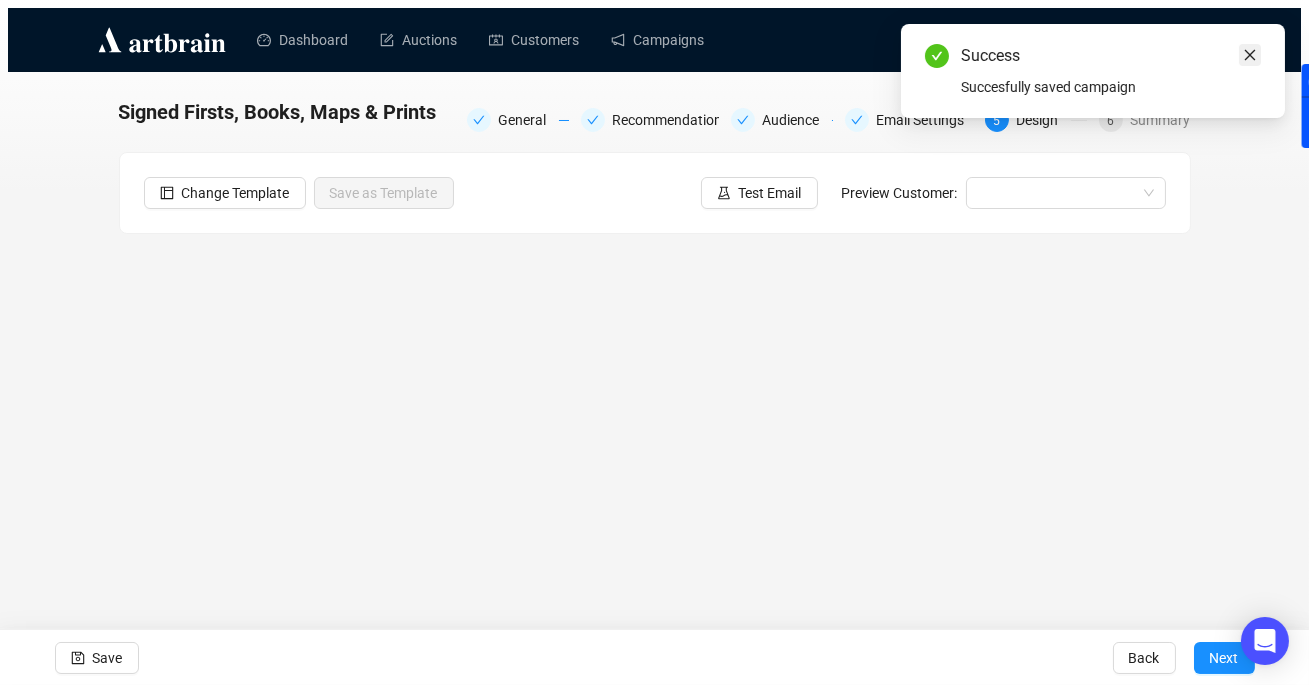 click at bounding box center [1250, 55] 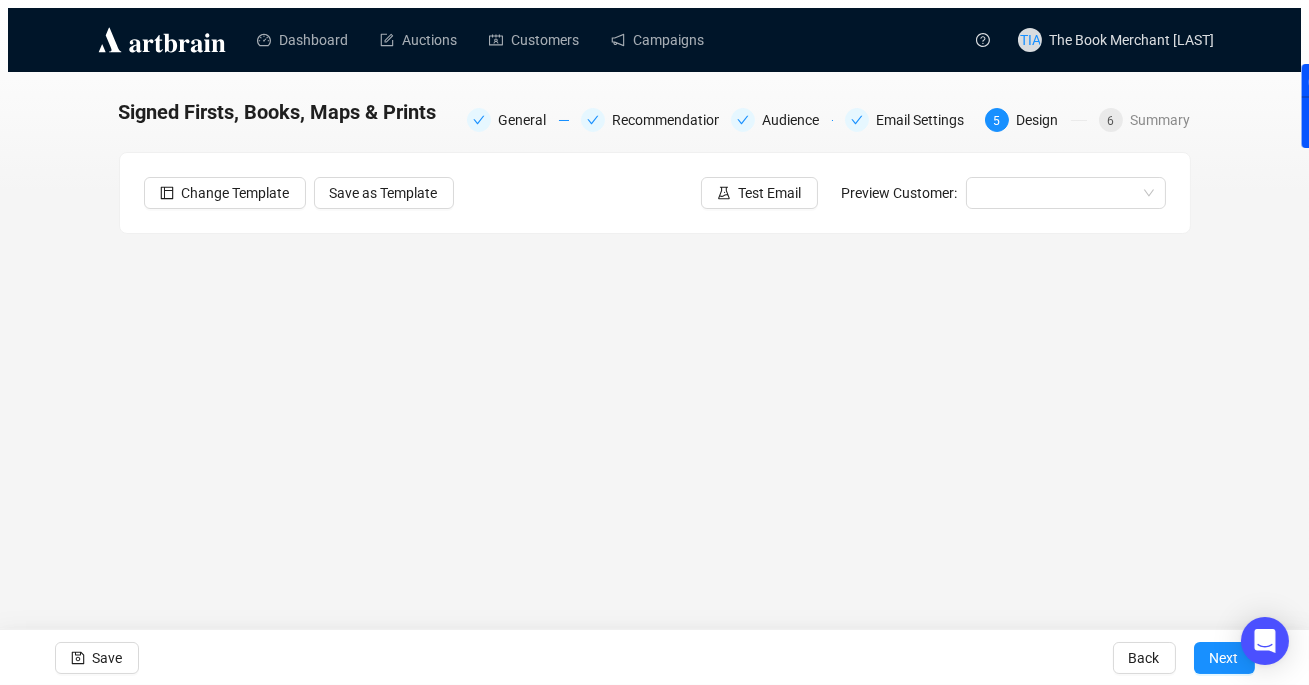 scroll, scrollTop: 58, scrollLeft: 0, axis: vertical 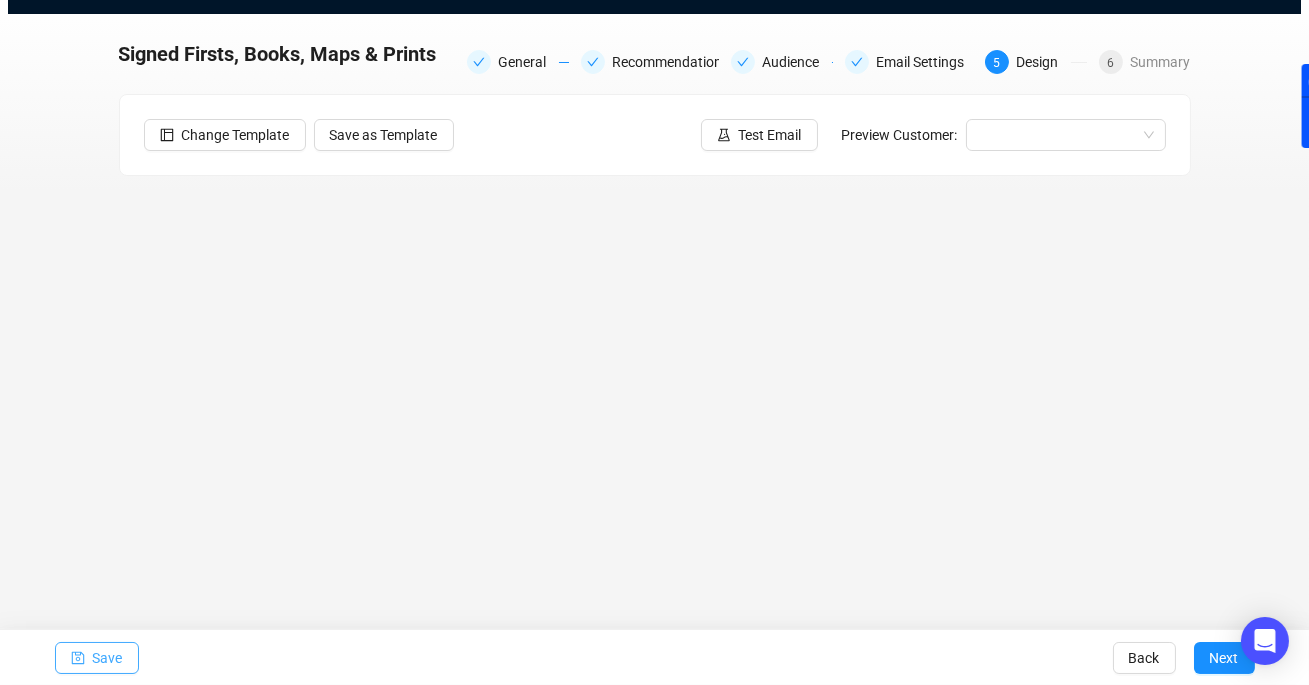 click on "Save" at bounding box center [108, 658] 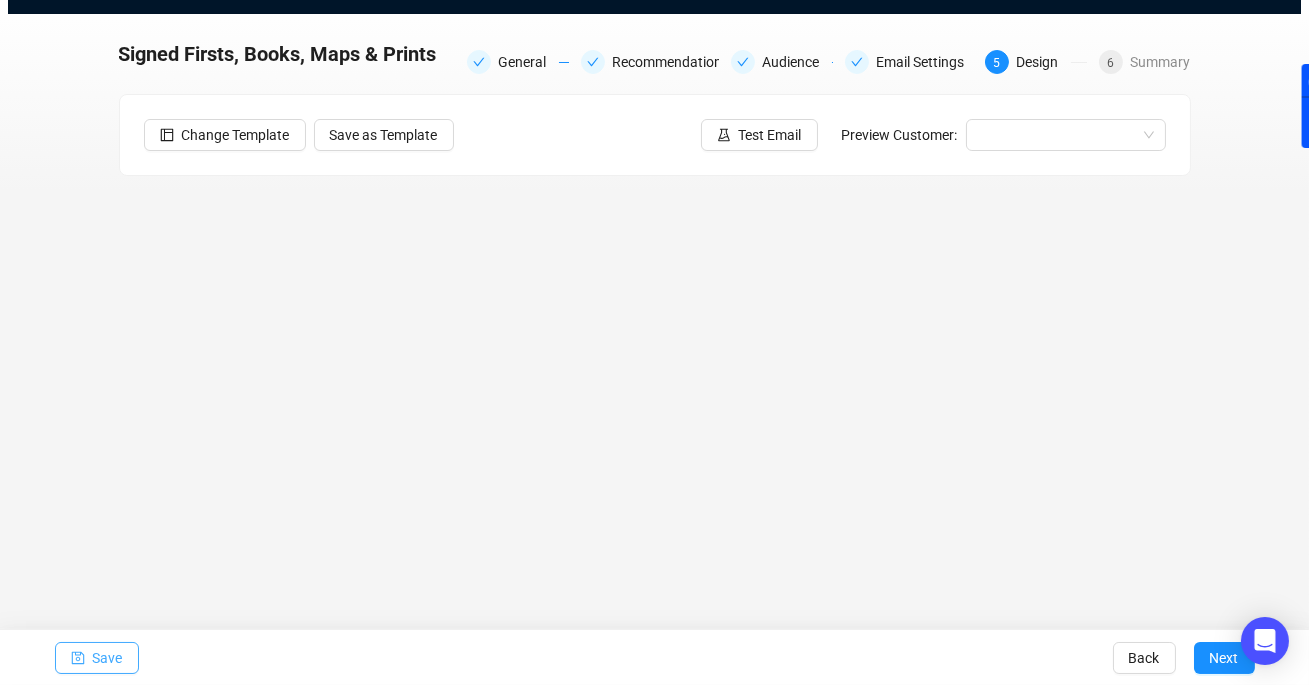click on "Save" at bounding box center [108, 658] 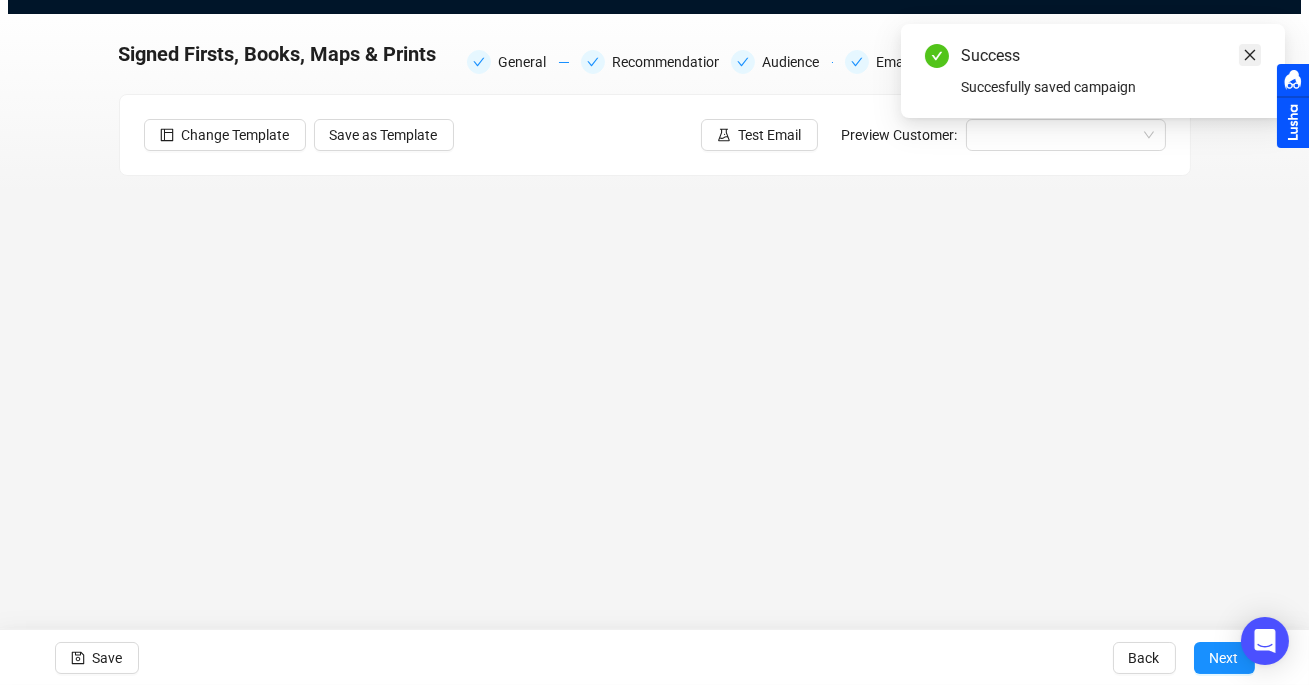 click at bounding box center (1250, 55) 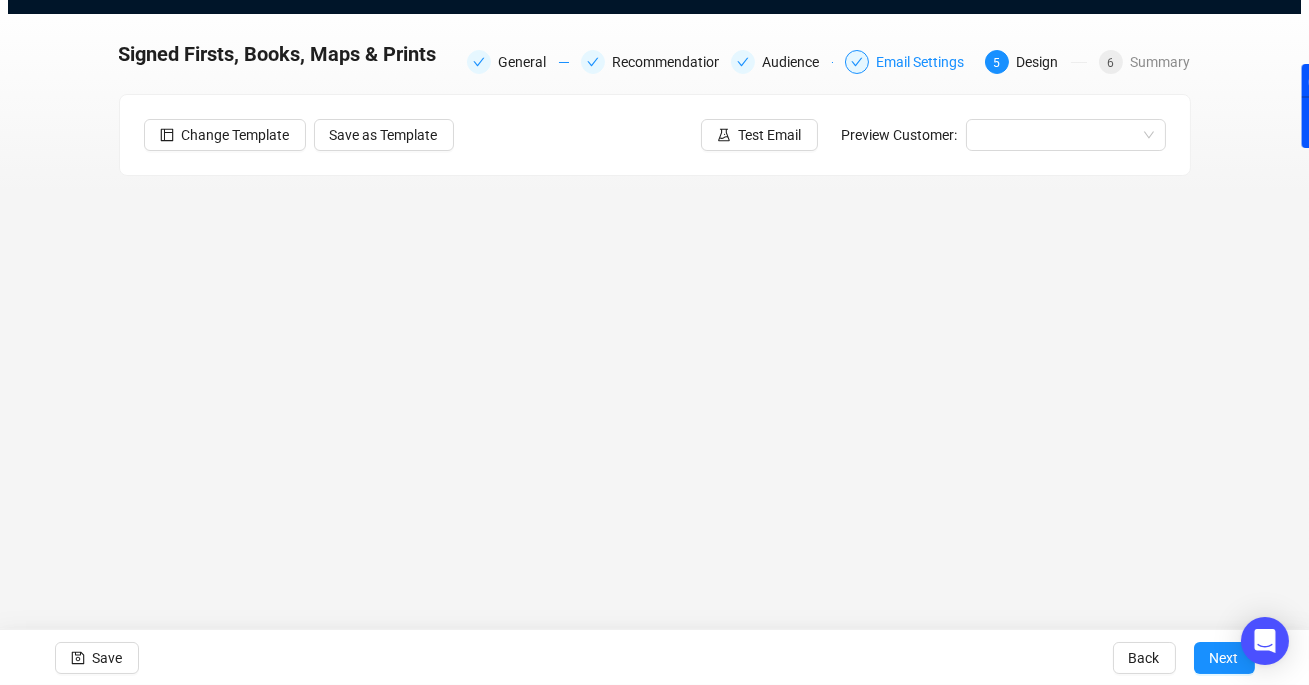 click at bounding box center (479, 62) 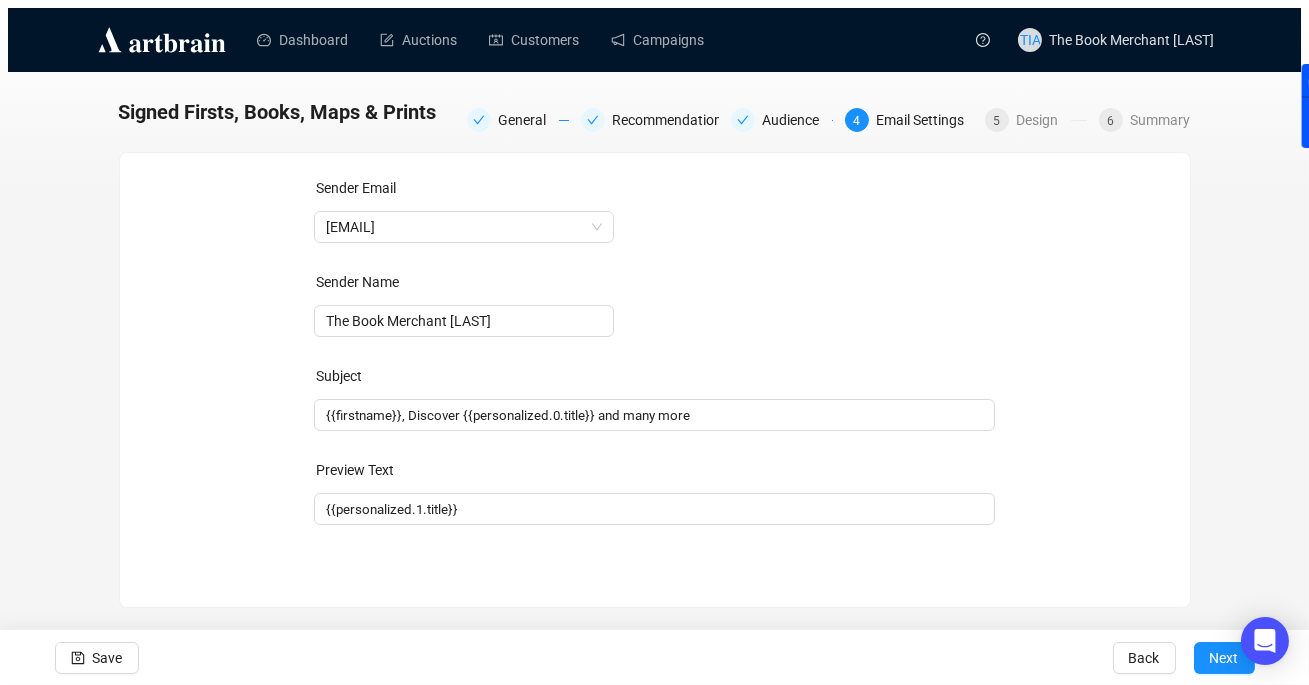 scroll, scrollTop: 0, scrollLeft: 0, axis: both 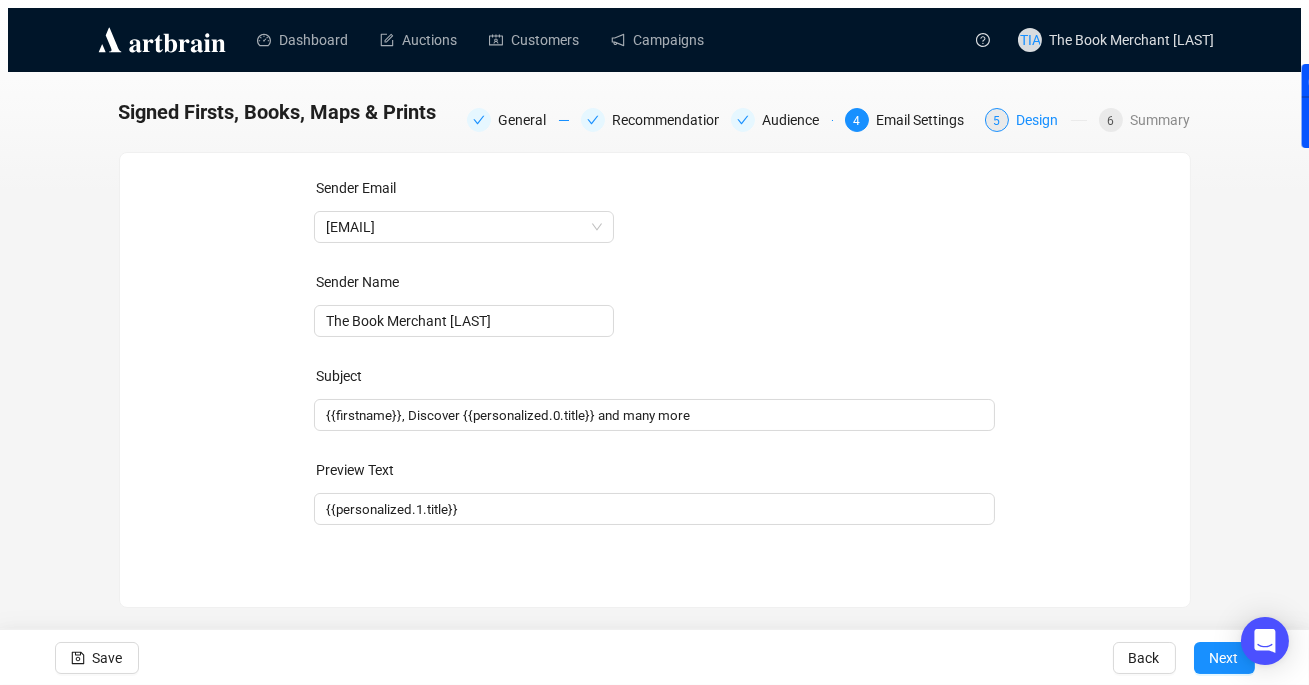 click on "Design" at bounding box center (1044, 120) 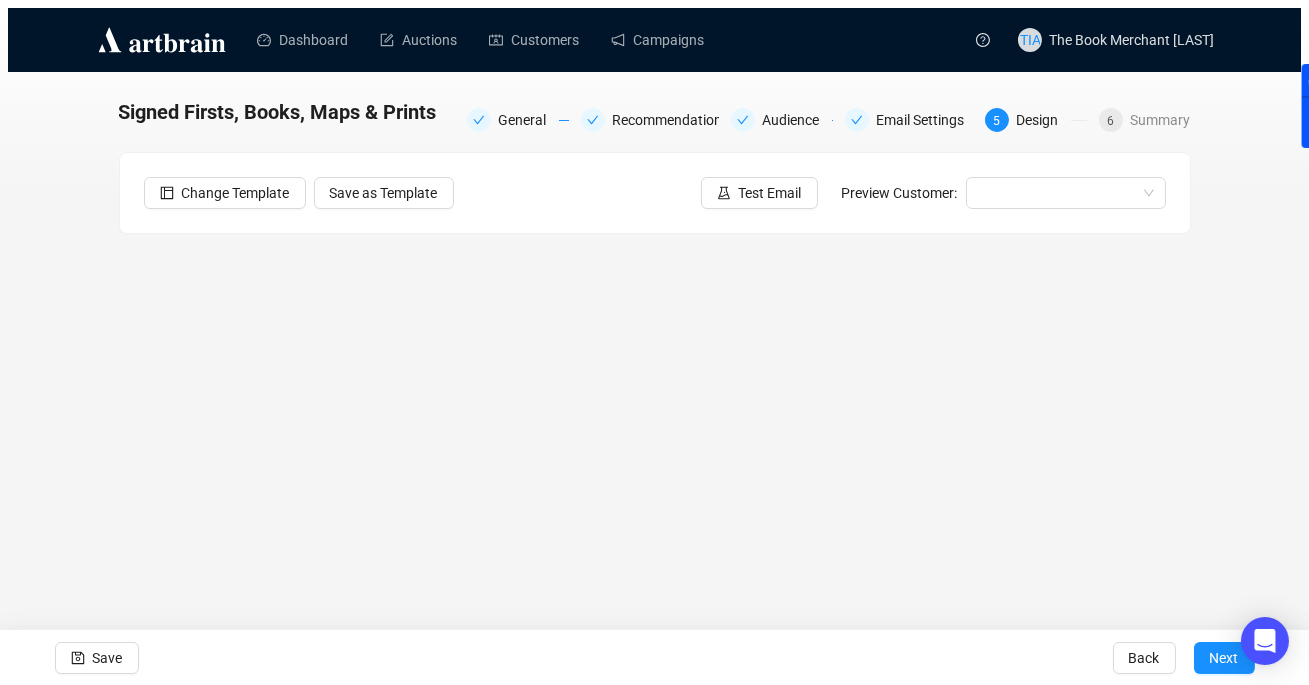 scroll, scrollTop: 58, scrollLeft: 0, axis: vertical 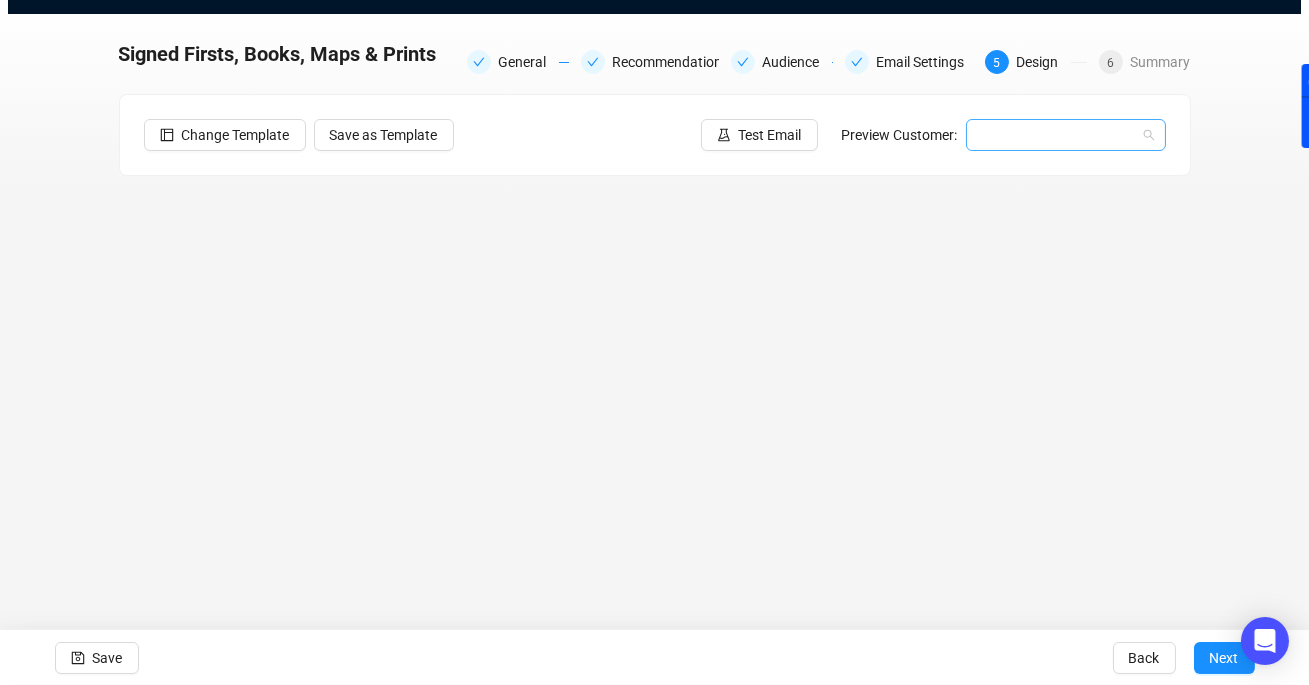 click at bounding box center (1057, 135) 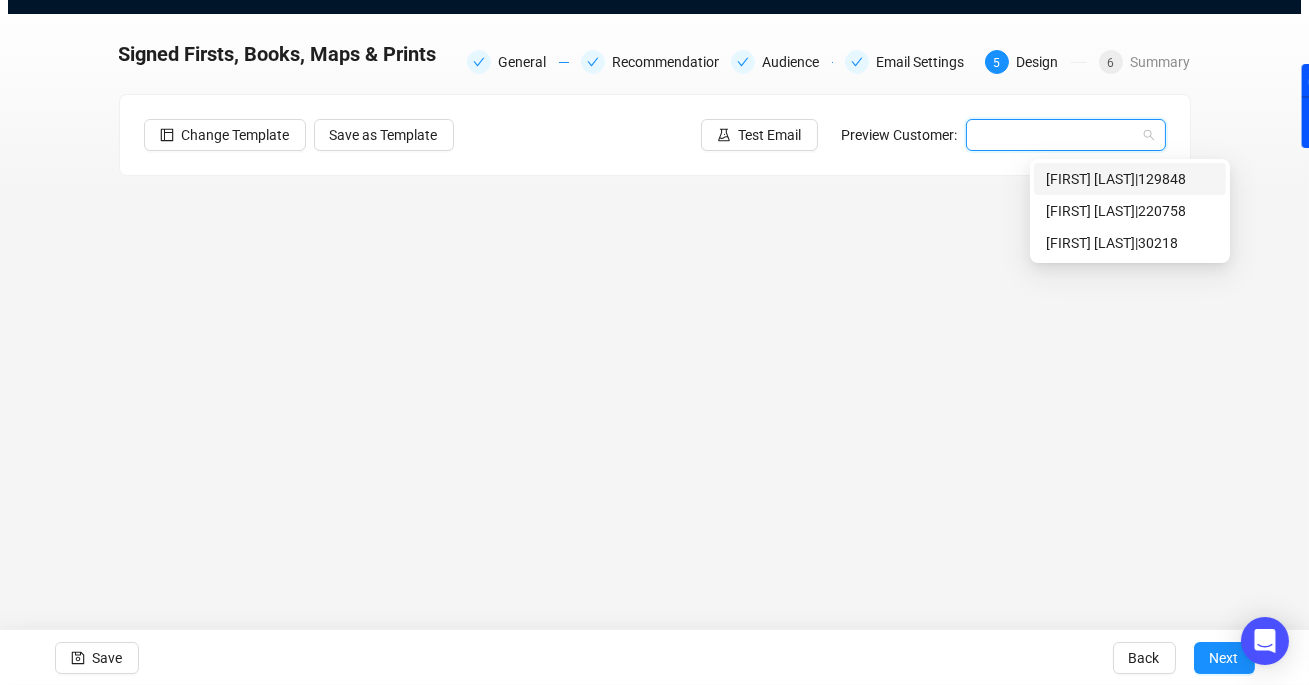 click on "[FIRST] [LAST]  |  [NUMBER]" at bounding box center (1130, 179) 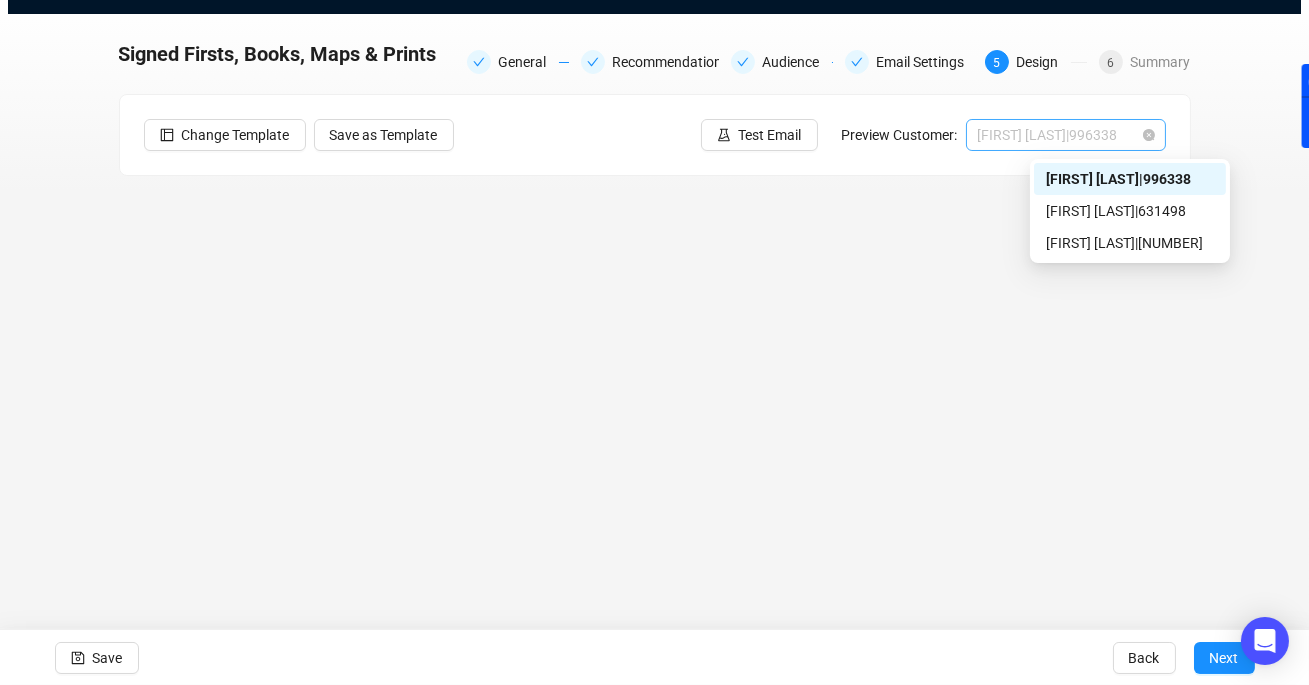click on "[FIRST] [LAST]  |  [NUMBER]" at bounding box center [1066, 135] 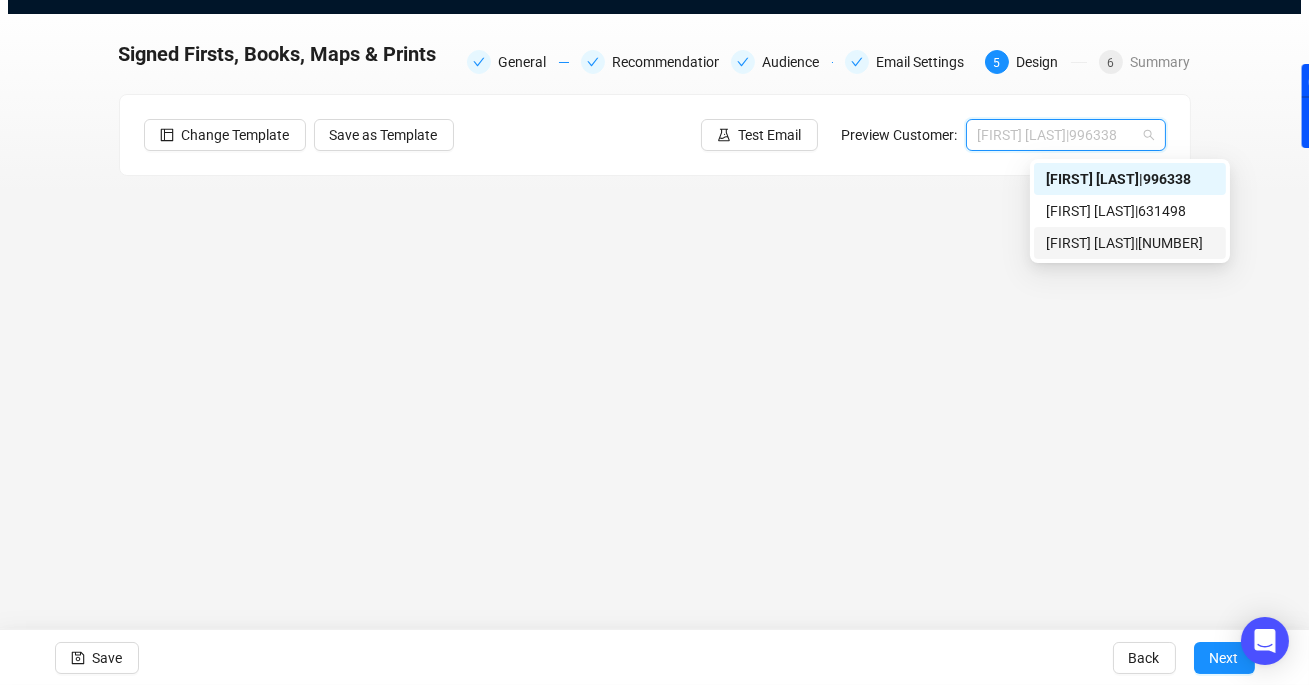 click on "[FIRST] [LAST]  |  [NUMBER]" at bounding box center [1130, 243] 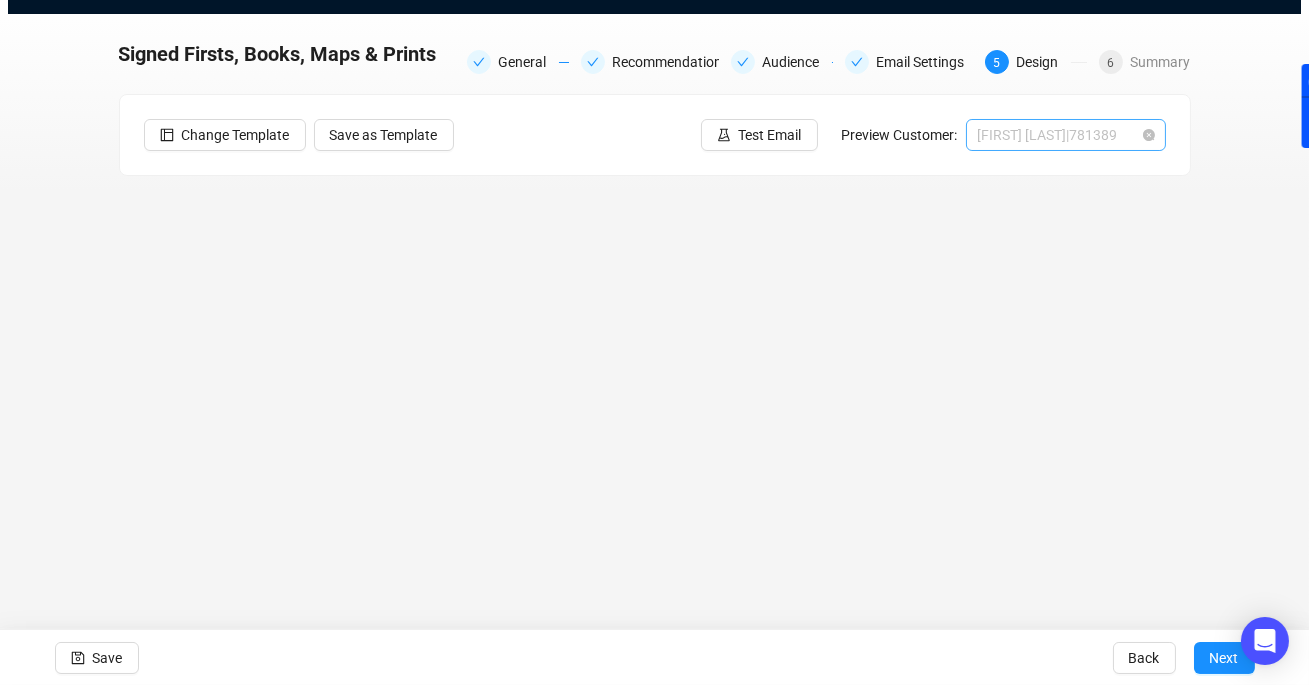 click on "[FIRST] [LAST]  |  [NUMBER]" at bounding box center (1066, 135) 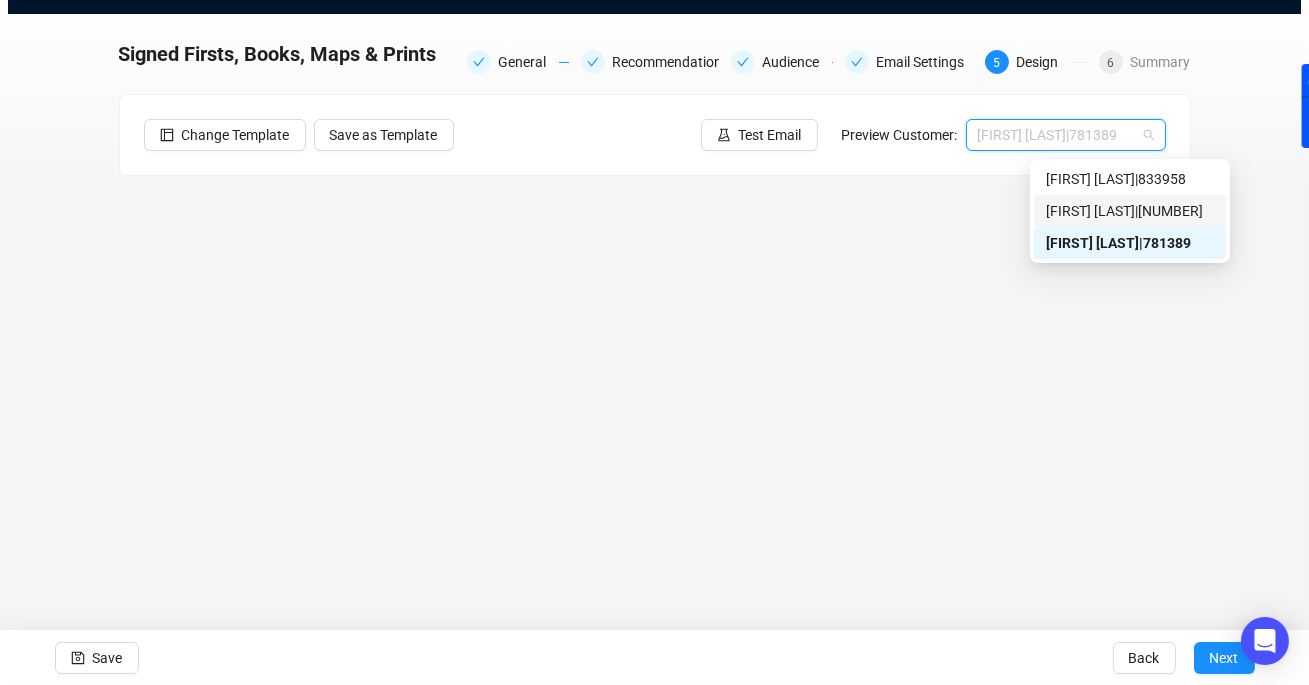 click on "Robin Nichols  |  649609" at bounding box center [1130, 211] 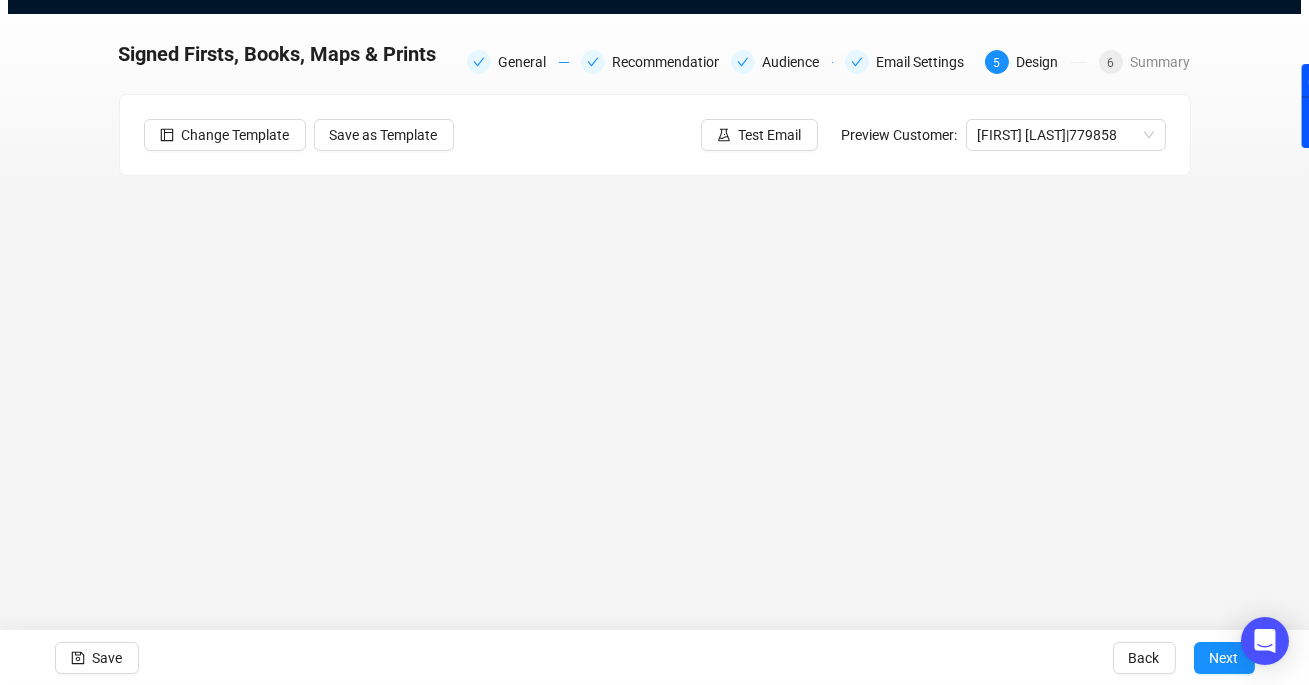 scroll, scrollTop: 0, scrollLeft: 0, axis: both 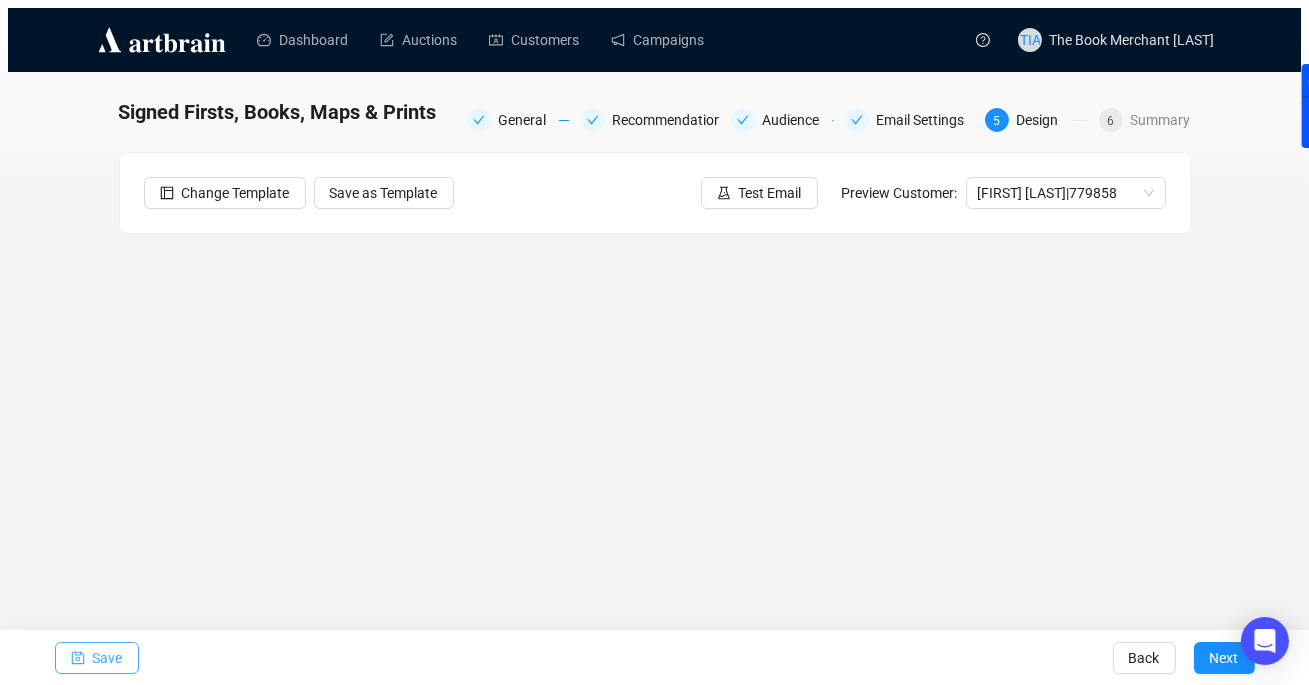 click on "Save" at bounding box center [108, 658] 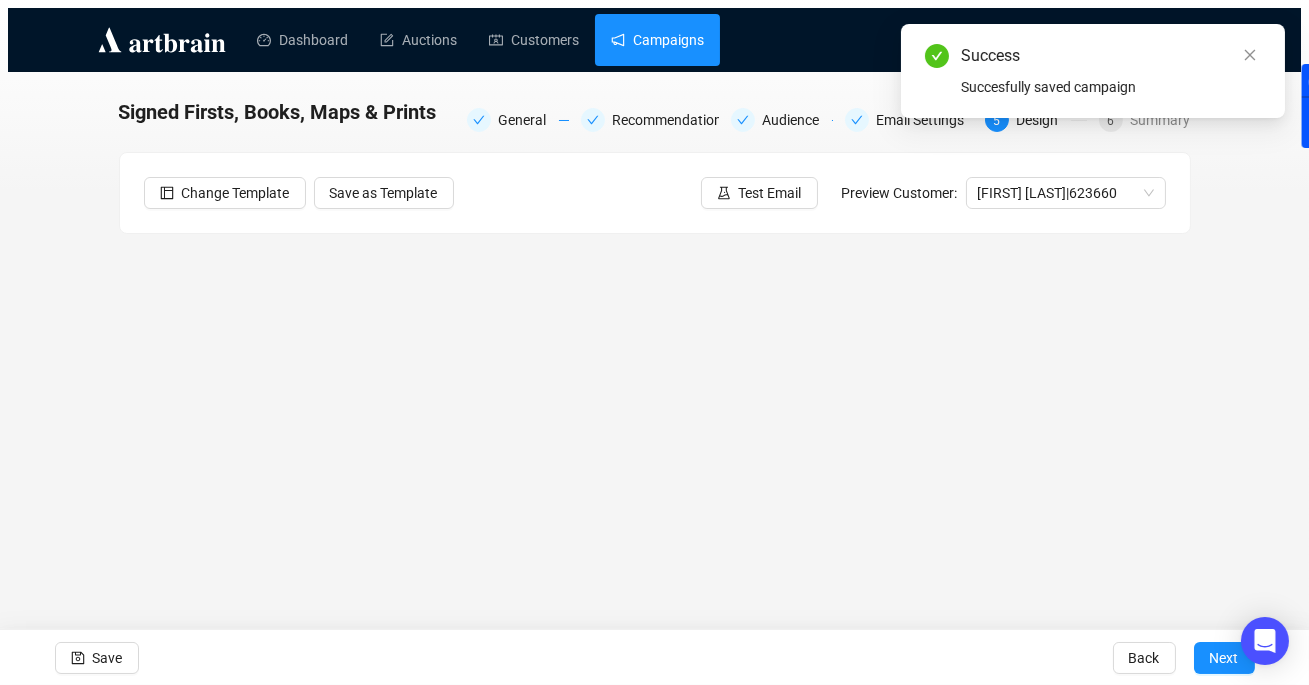 click on "Campaigns" at bounding box center (657, 40) 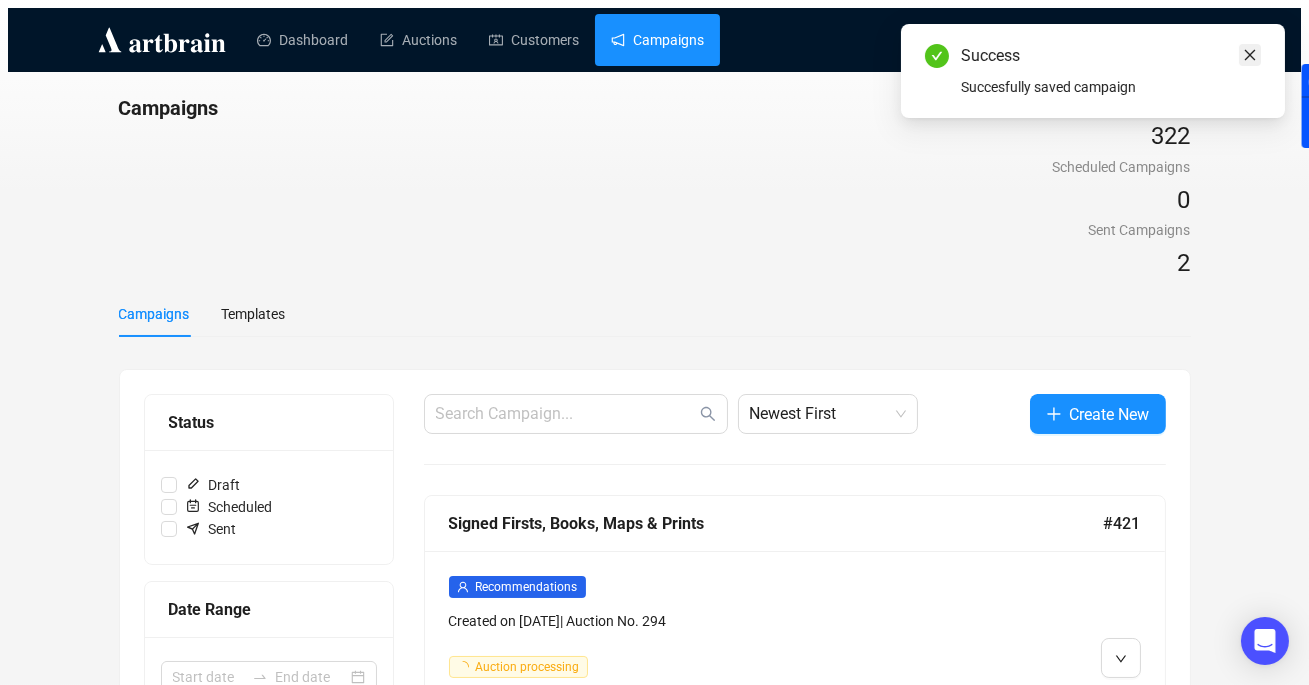 click at bounding box center (1250, 55) 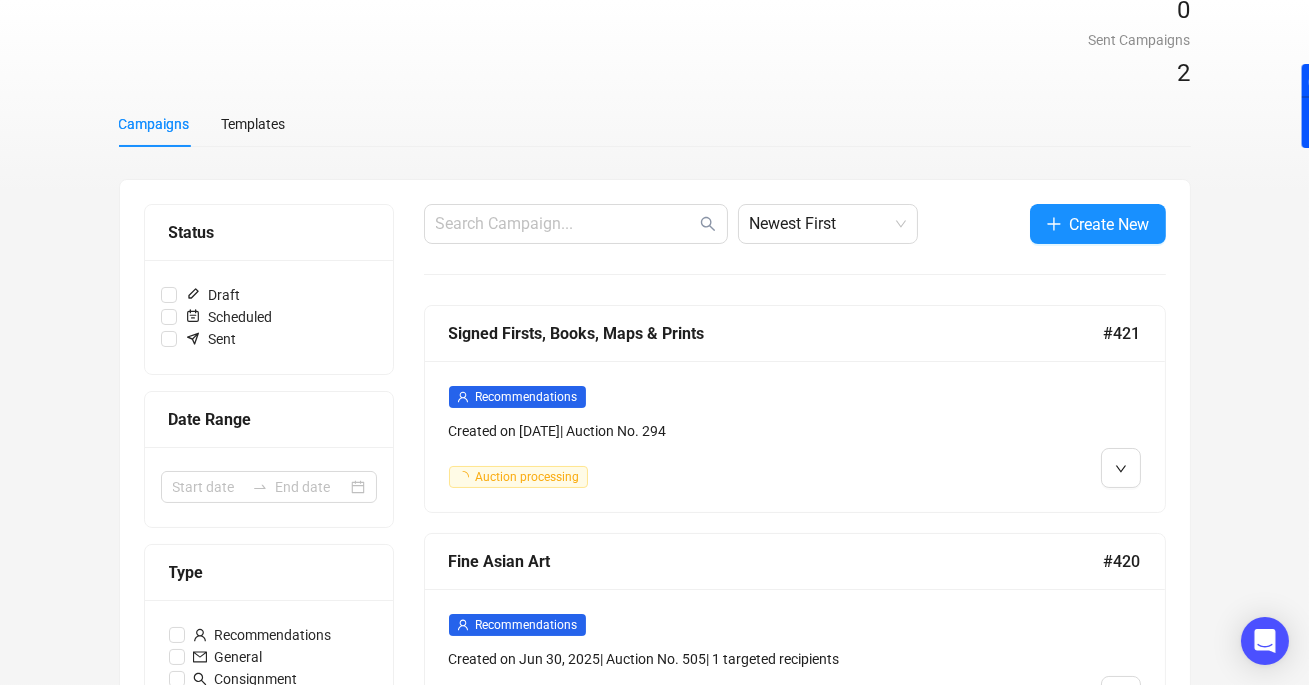 scroll, scrollTop: 0, scrollLeft: 0, axis: both 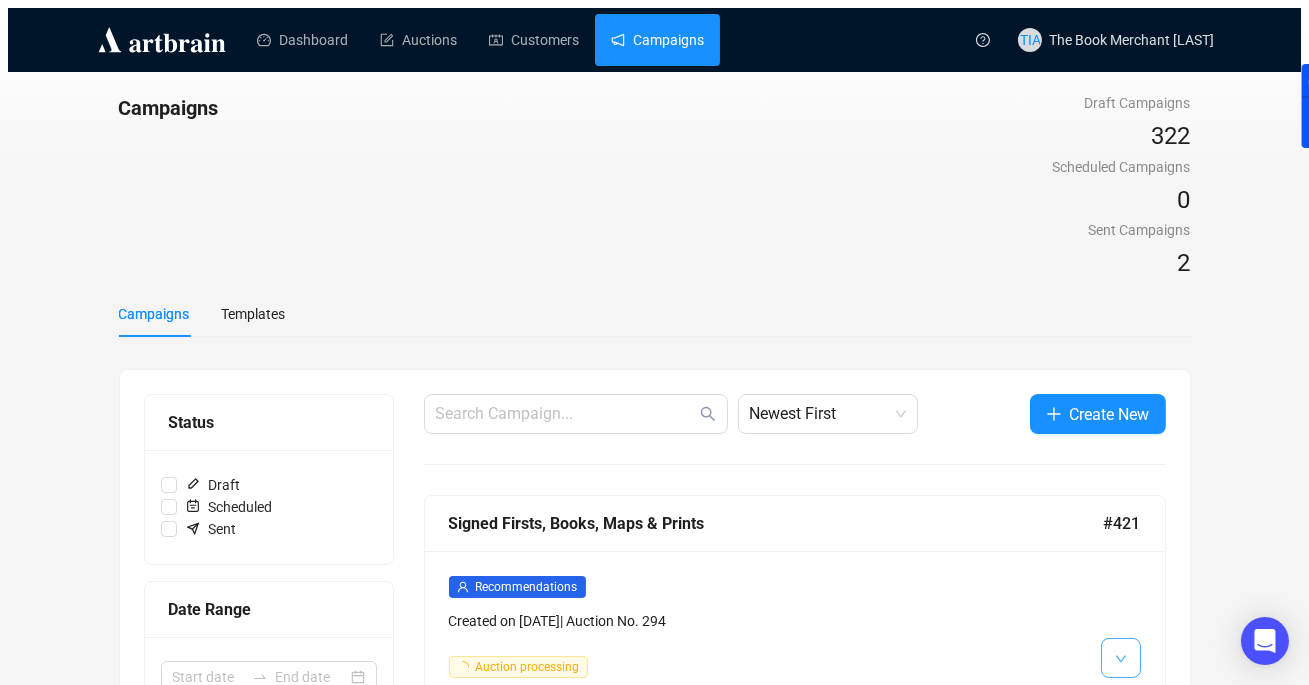 click at bounding box center [1121, 658] 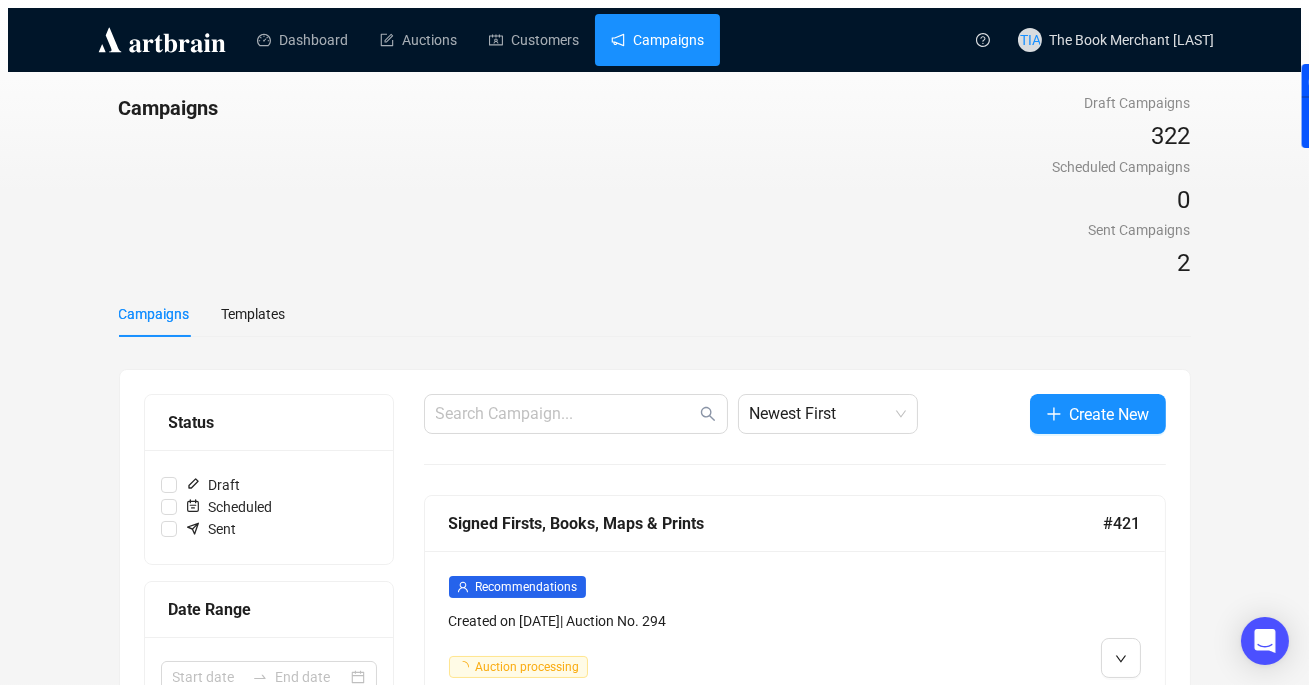 click on "Campaigns Draft Campaigns 322 Scheduled Campaigns 0 Sent Campaigns 2 Campaigns Templates Status
Draft
Scheduled
Sent Date Range Type Recommendations General Consignment Trending Booster Resend Catalog Phone Message Departments Modern & Contemporary Art and Editions 16th-19th Century Works on Paper Books and Manuscripts Photographs and Photobooks Autographs Watches Wines Modern Art Posters Asian Art Stamps Sports Antiques & Decorative Arts Handbags & Accessories Italia British Commonwealth Stamps Comics & Comic Art Ancient Coins Rings Antique Curio & Handgun Curio & Long Gun Other Fine Art Newest First Create New Signed Firsts, Books, Maps & Prints #421 Recommendations Created on Jul 6, [YEAR]  | Auction No. 294 Auction processing Fine Asian Art #420 Recommendations Created on Jun 30, [YEAR]  | Auction No. 505  | 1 targeted recipients Recommendations Ready  Art (16th - 21st century), antiques, silver, jewellery... #419 Recommendations Created on Jun 29, [YEAR] #418 #417" at bounding box center [654, 1250] 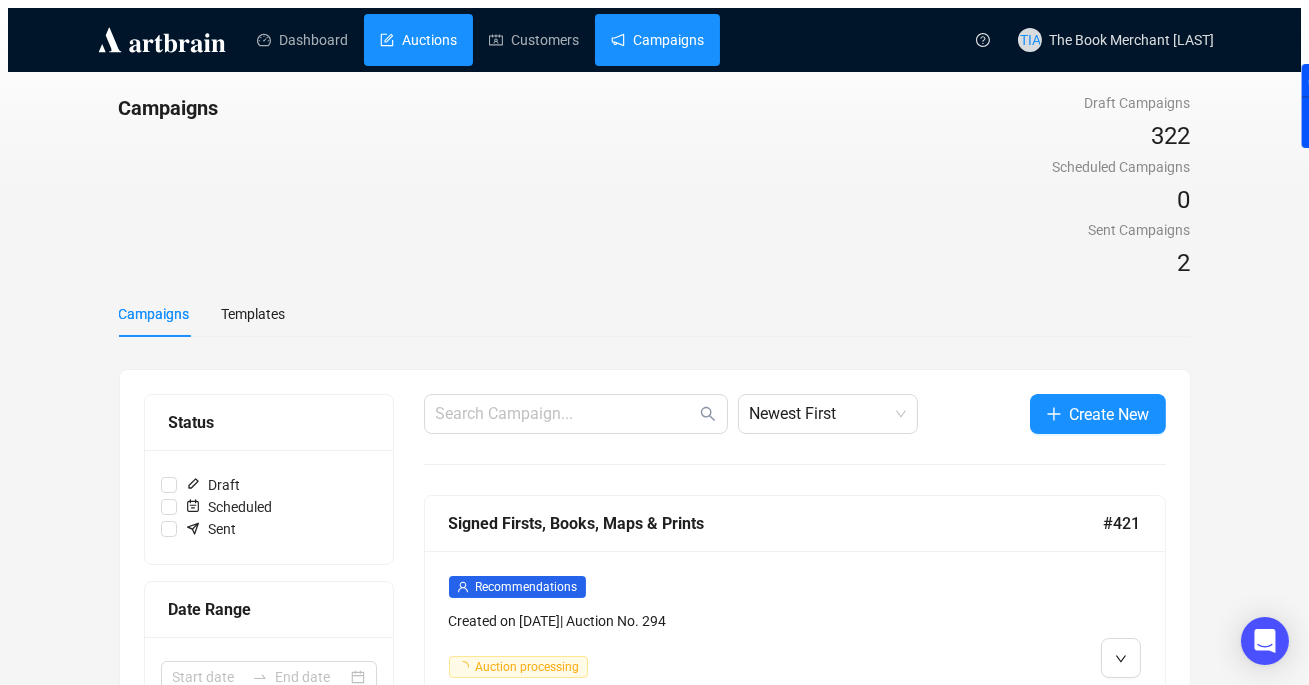 click on "Auctions" at bounding box center (418, 40) 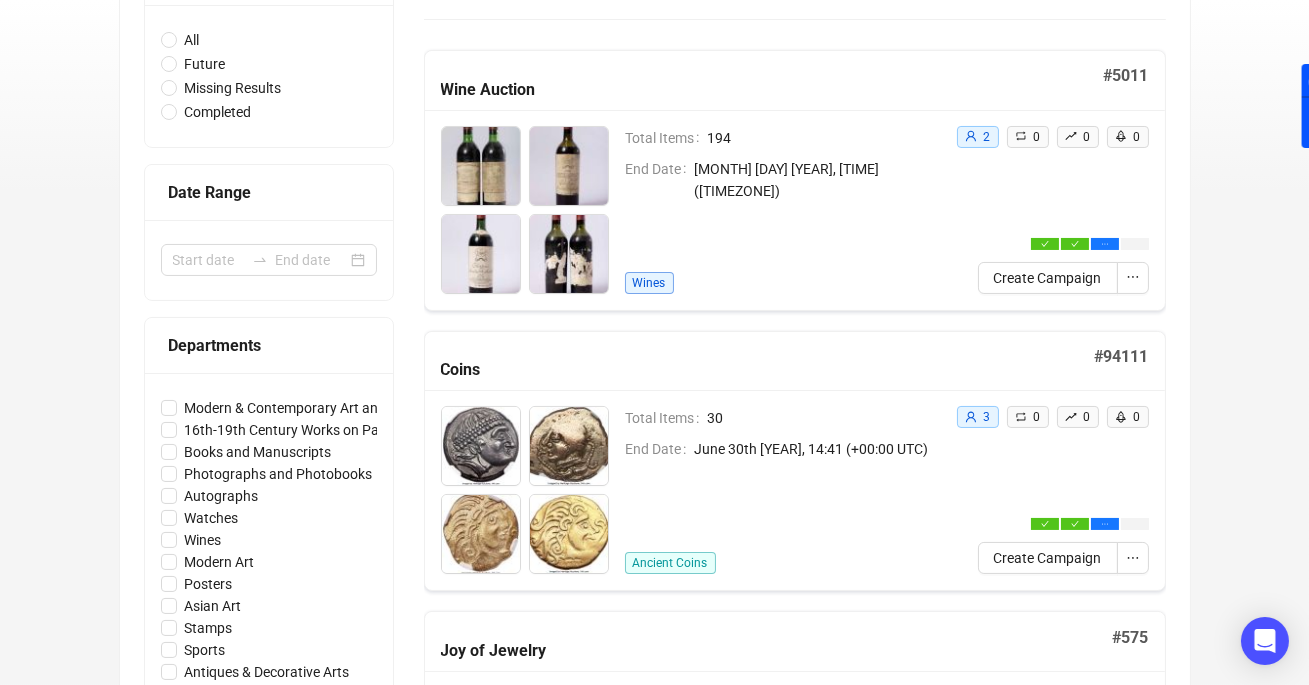 scroll, scrollTop: 435, scrollLeft: 0, axis: vertical 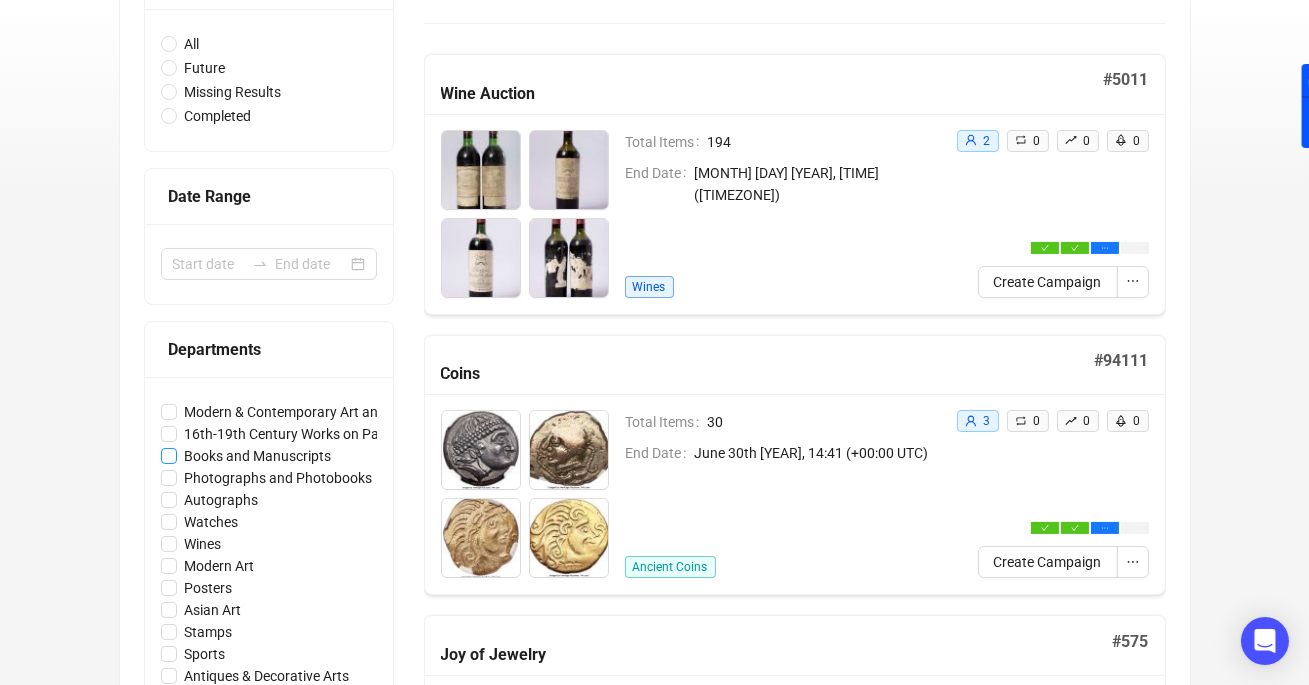 click on "Books and Manuscripts" at bounding box center (169, 412) 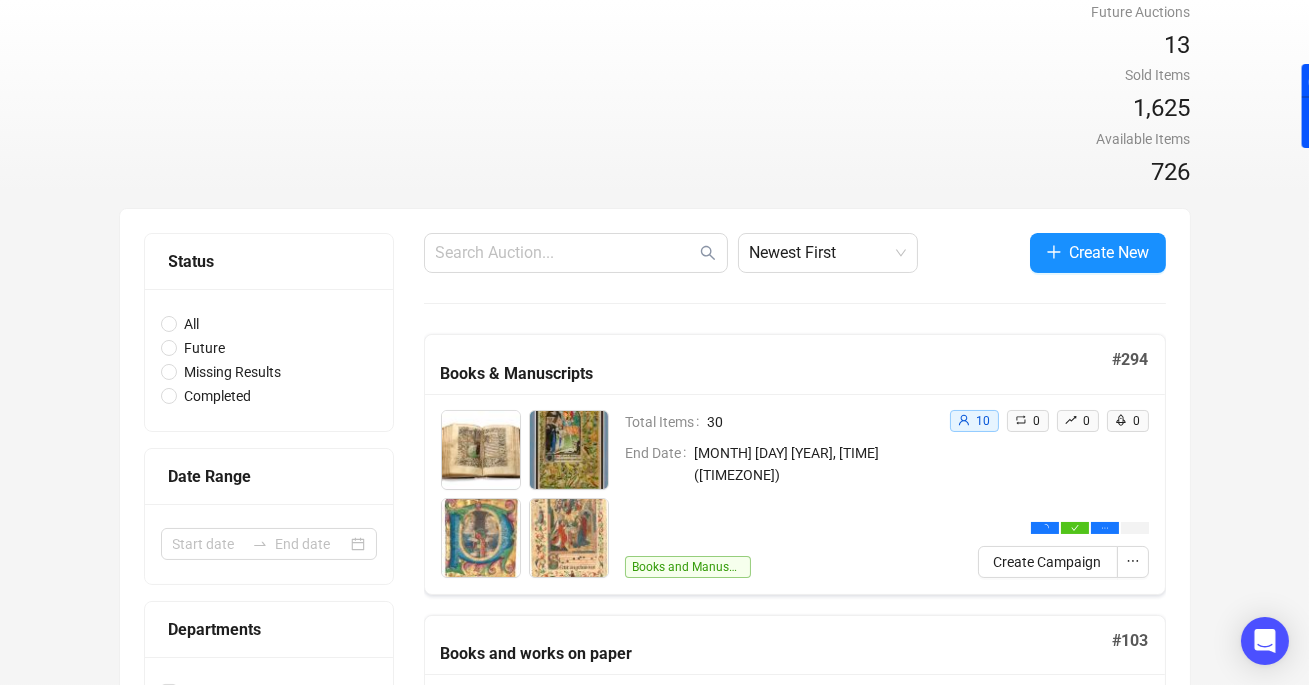 scroll, scrollTop: 147, scrollLeft: 0, axis: vertical 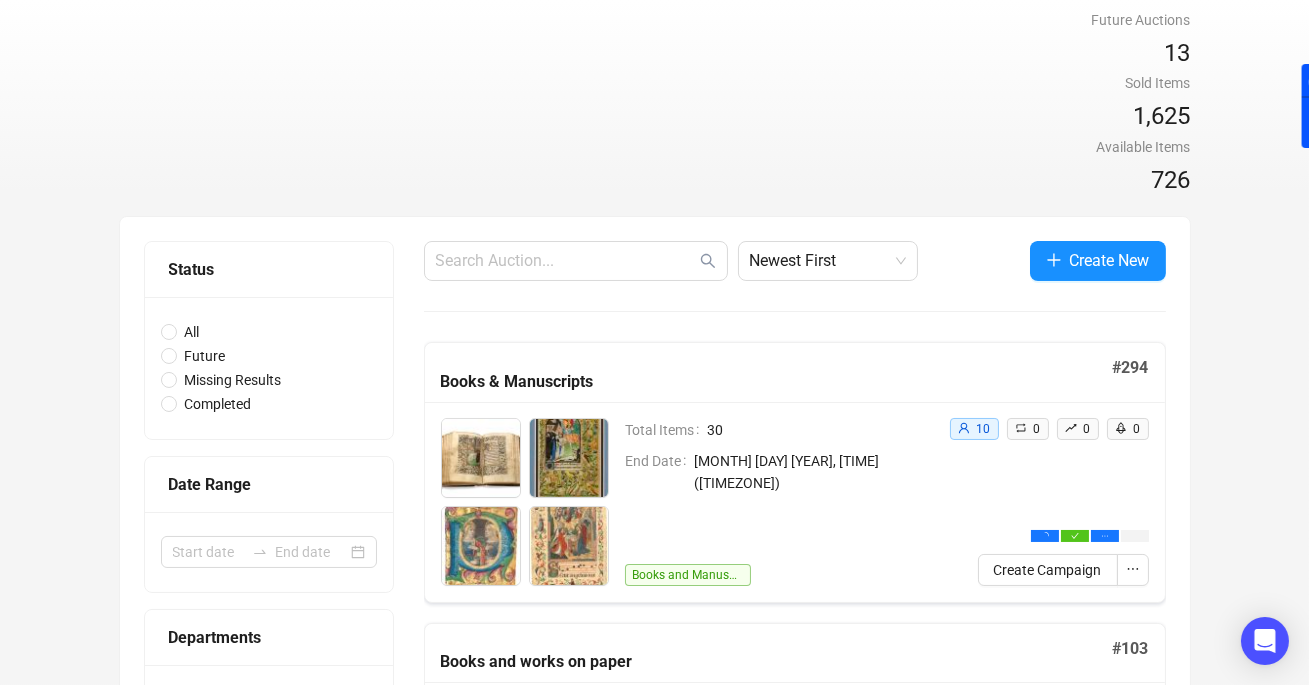 click on "# 294" at bounding box center (1131, 368) 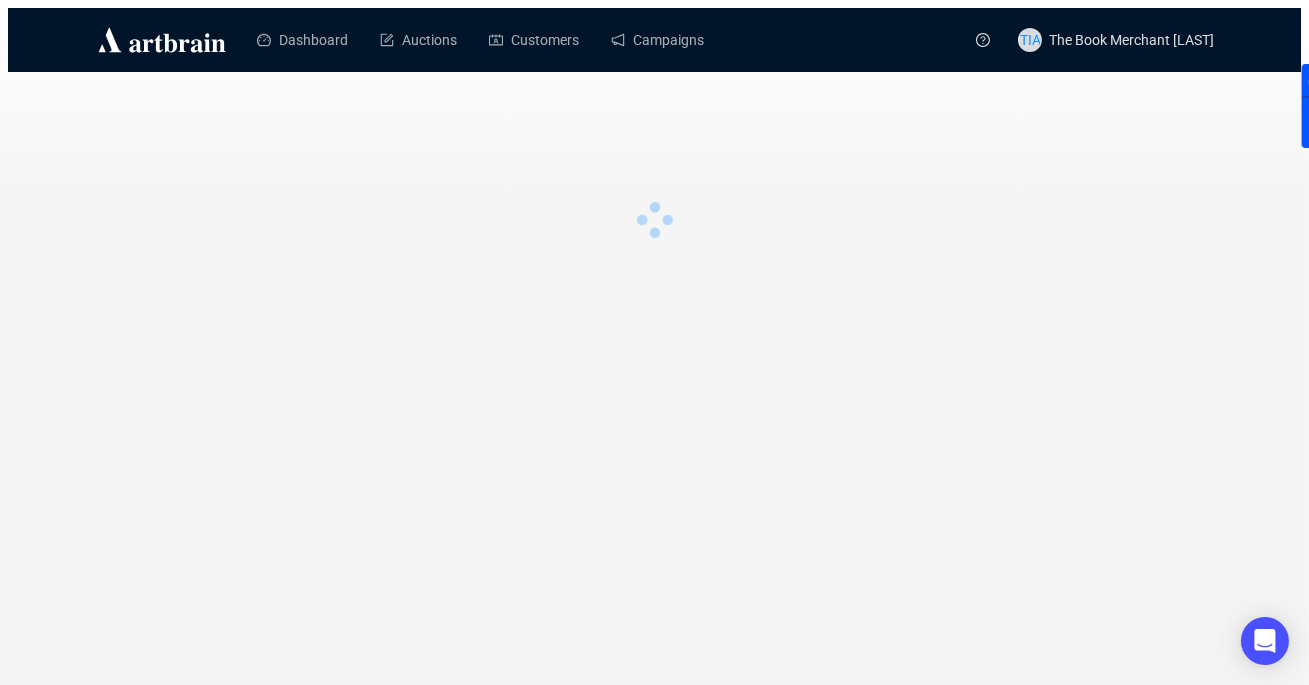 click at bounding box center [654, 170] 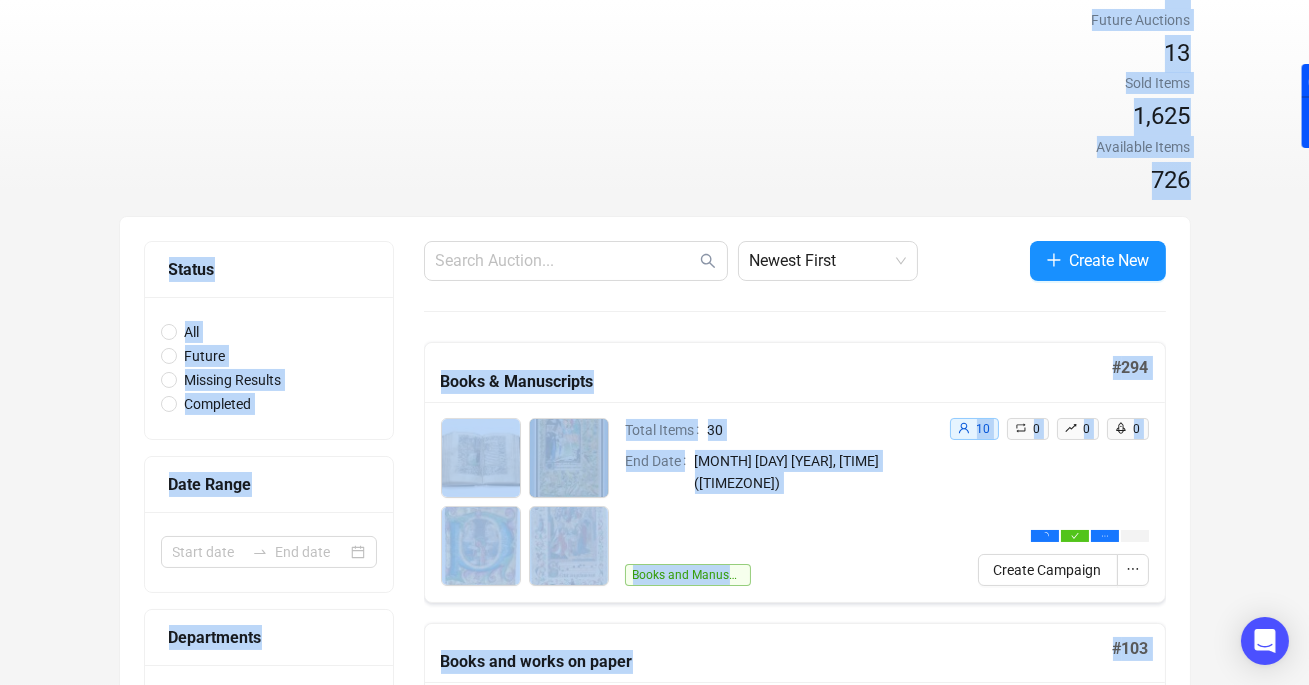 scroll, scrollTop: 160, scrollLeft: 0, axis: vertical 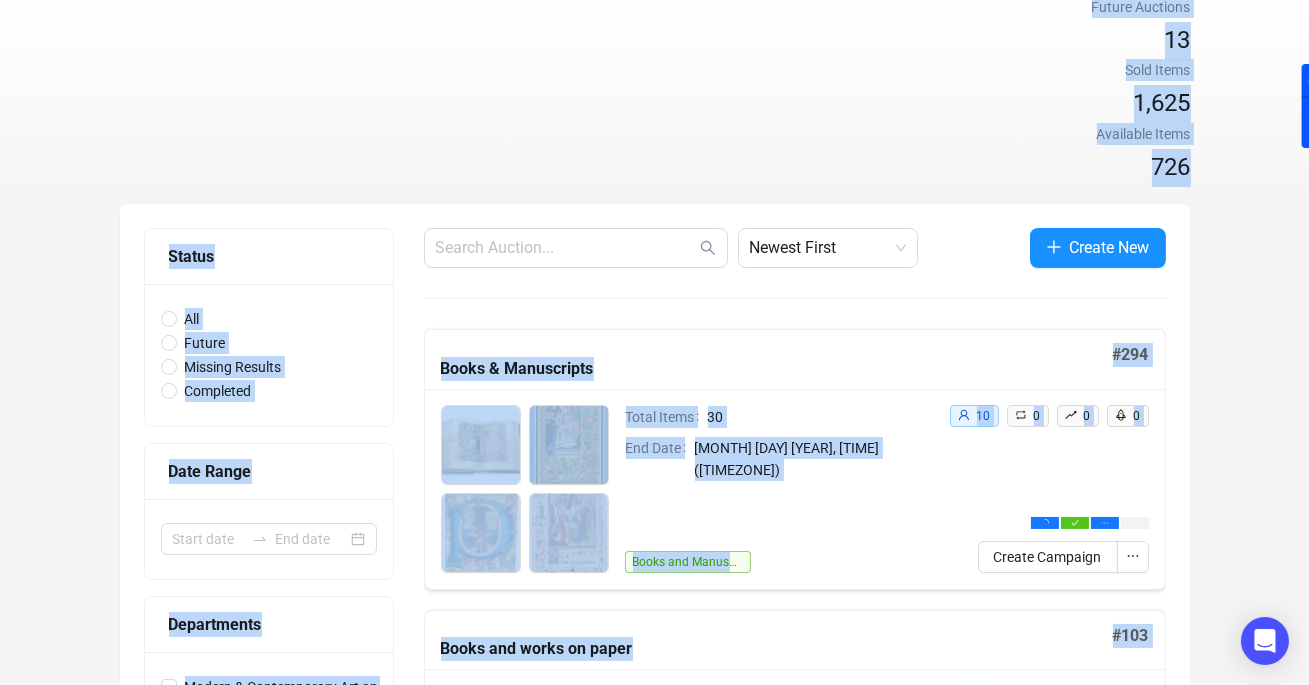 click on "Books & Manuscripts  # 294 Total Items 30 End Date March 22nd [YEAR], 15:43 (+00:00 UTC) Books and Manuscripts 10 0 0 0 Create Campaign Books and works on paper # 103 Total Items 178 End Date November 24th [YEAR], 15:00 (+00:00 UTC) Books and Manuscripts 7 0 0 0 Upload Results ABAA [YEAR] - International Antiquarian Book Fair # 260 Total Items 12 End Date June 16th [YEAR], 14:37 (+00:00 UTC) Books and Manuscripts 0 0 0 0 Upload Results [YEAR] - Sold Items # 106 Total Items 215 End Date February 5th [YEAR], 17:00 (+00:00 UTC) Books and Manuscripts 0 0 0 0 Upload Results" at bounding box center (269, 728) 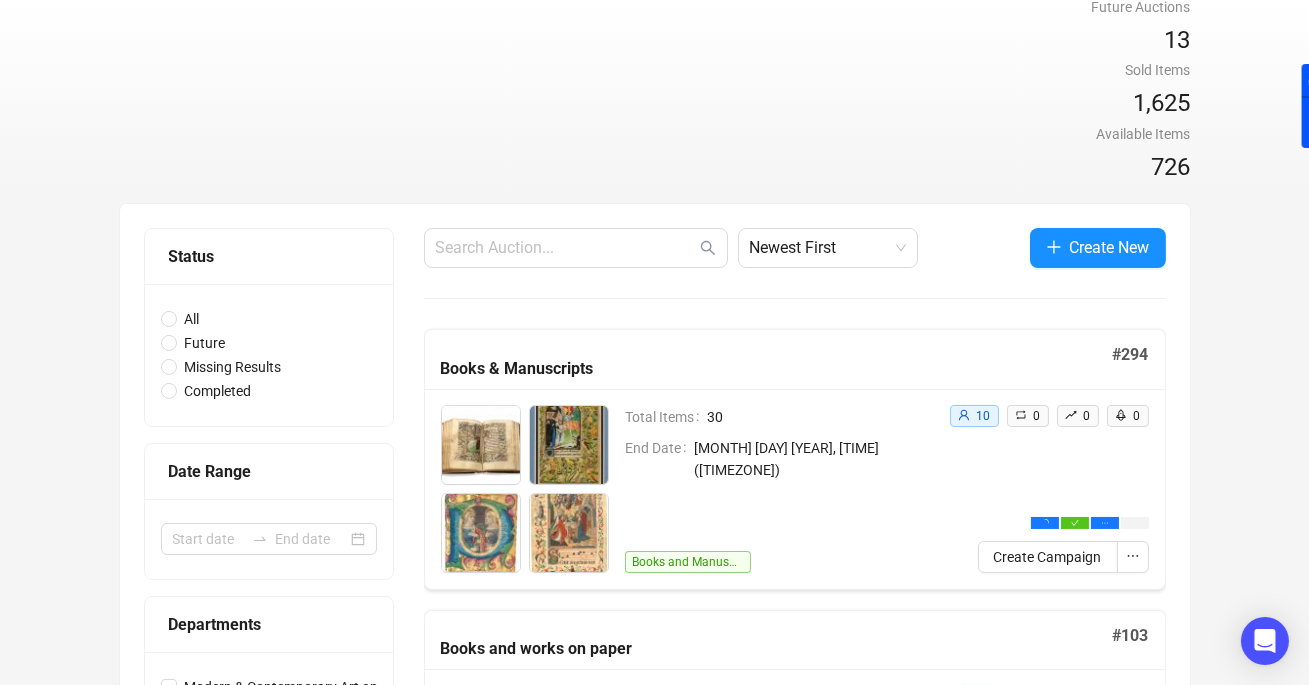 scroll, scrollTop: 0, scrollLeft: 0, axis: both 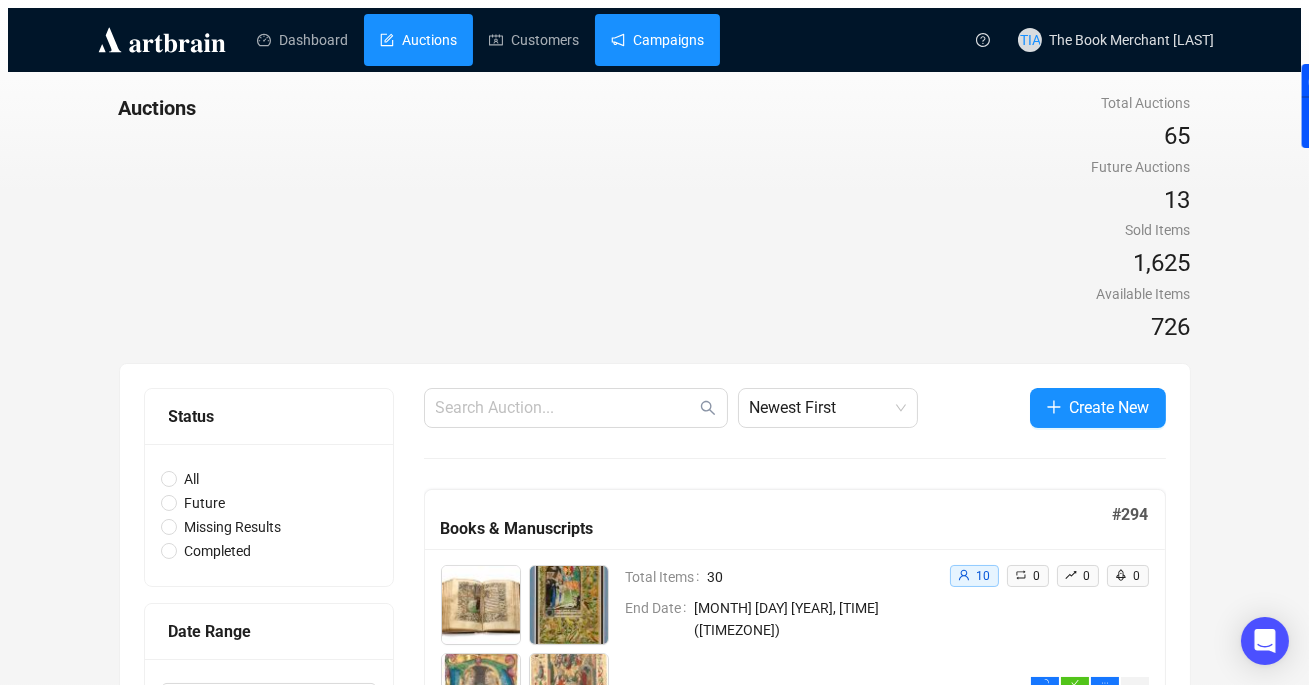 click on "Campaigns" at bounding box center (657, 40) 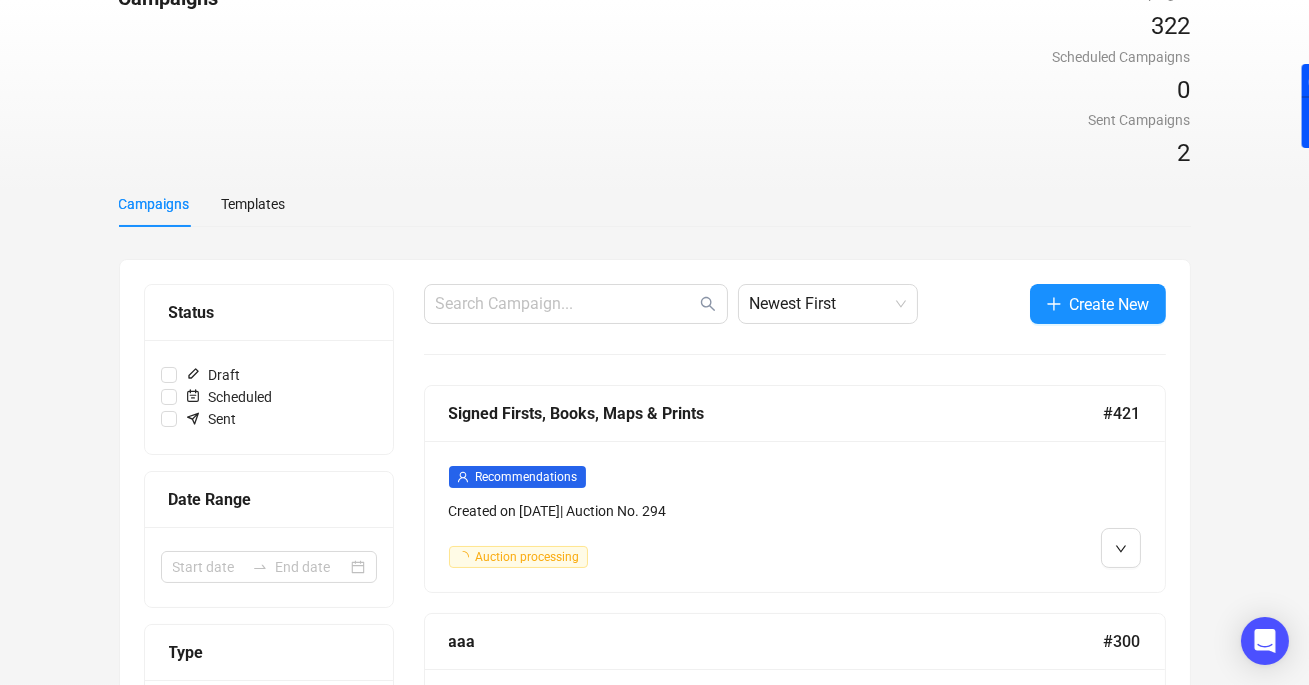 scroll, scrollTop: 0, scrollLeft: 0, axis: both 